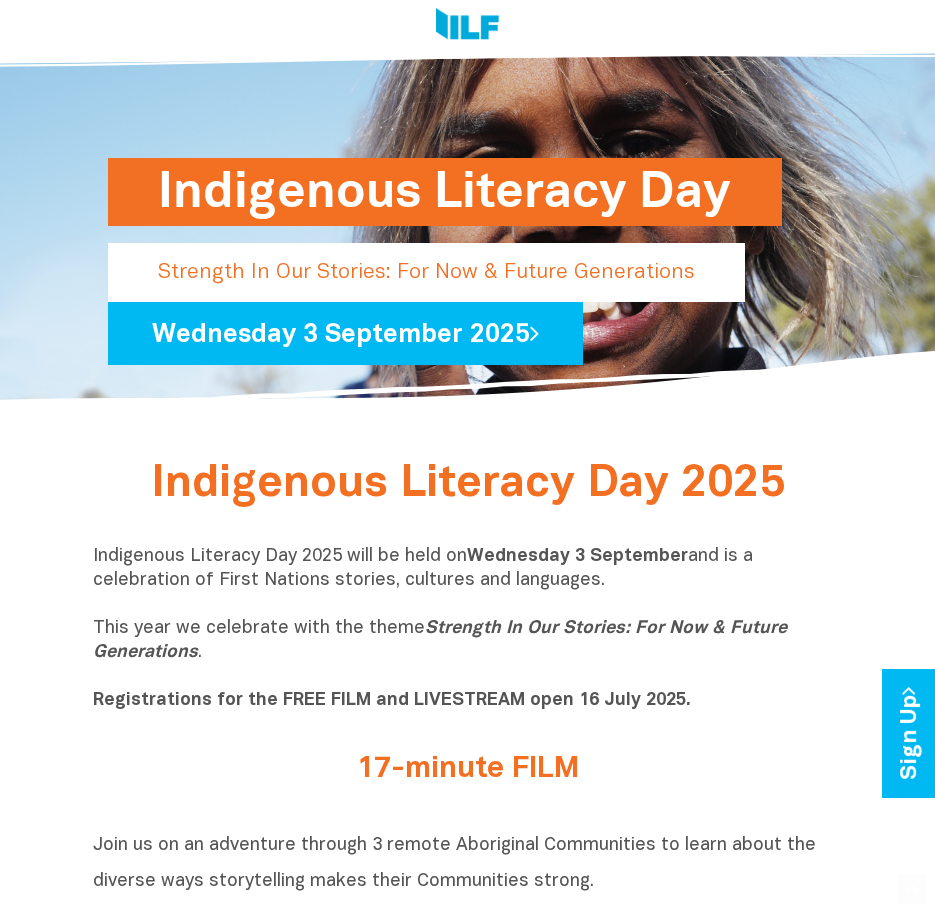 scroll, scrollTop: 93, scrollLeft: 0, axis: vertical 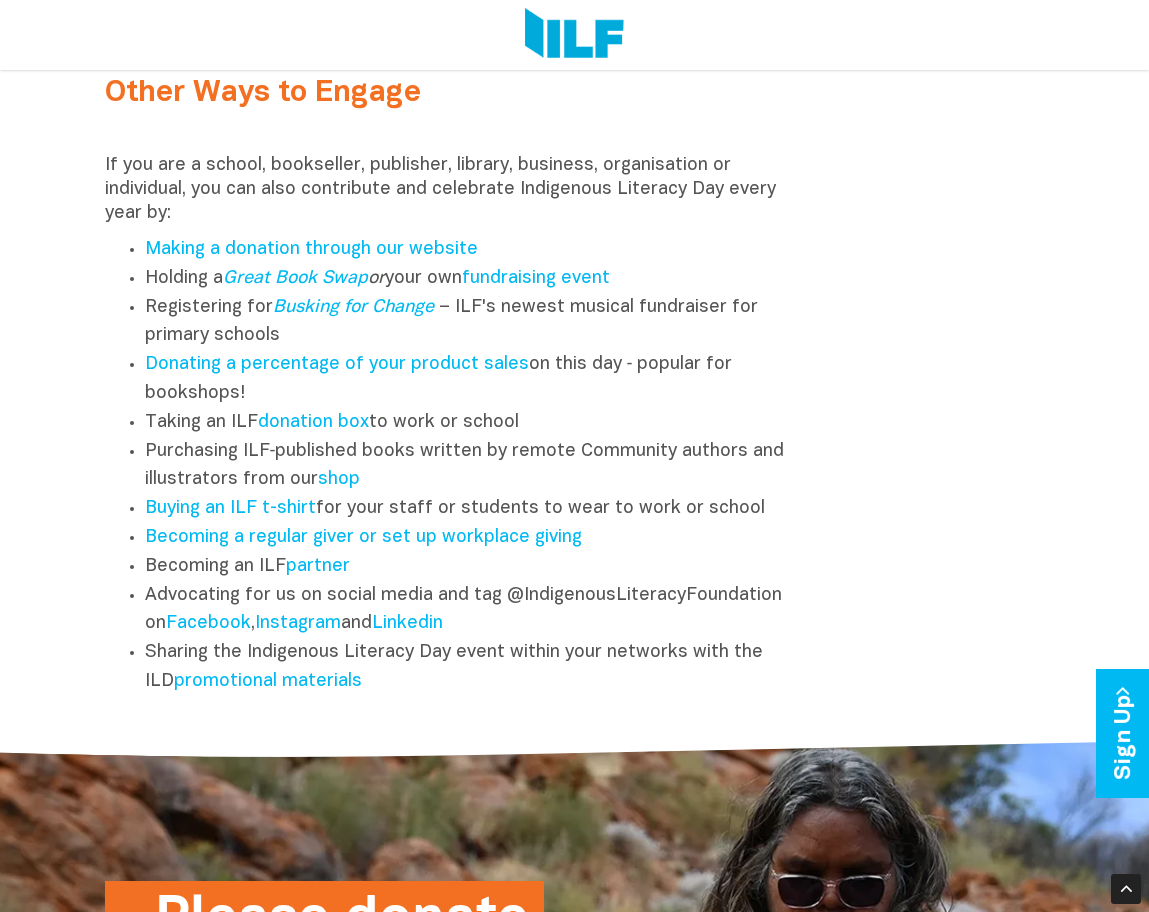 click at bounding box center (454, 132) 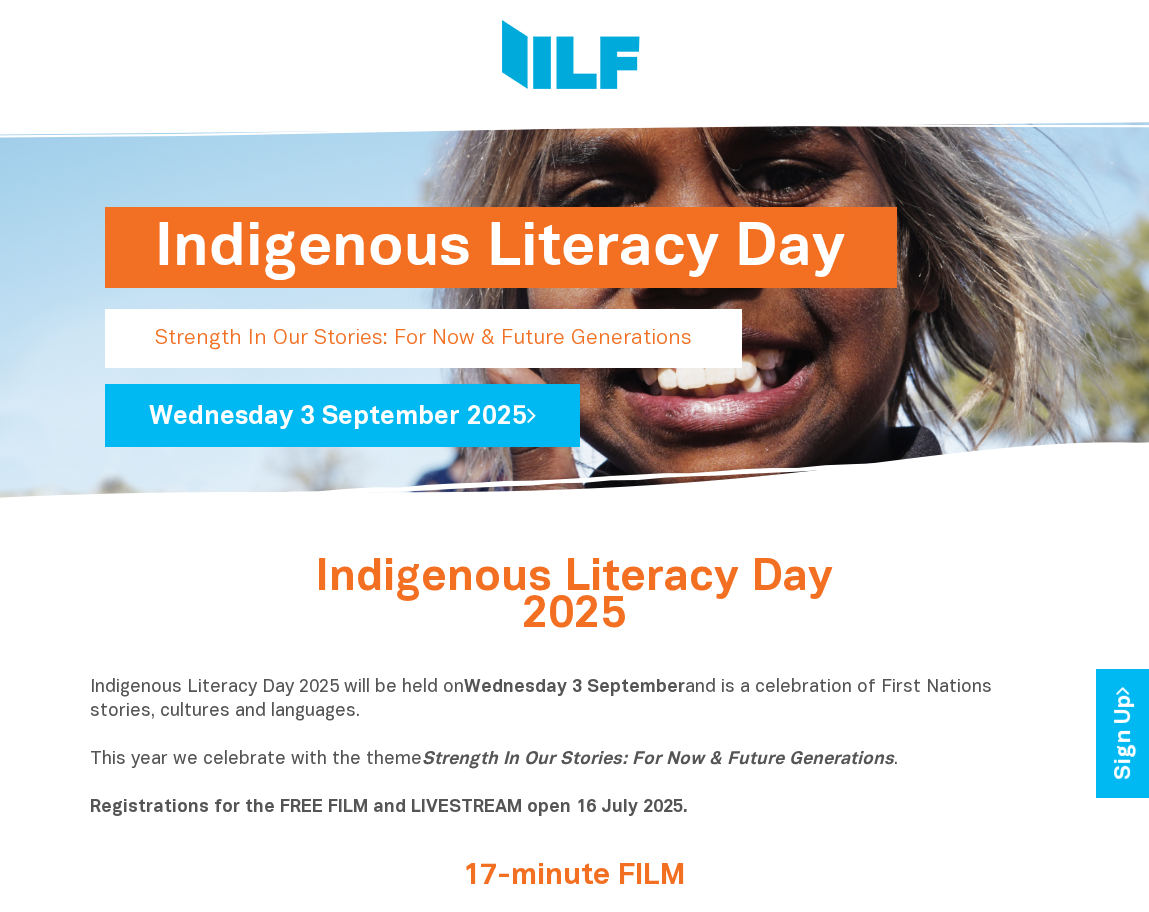 scroll, scrollTop: 0, scrollLeft: 0, axis: both 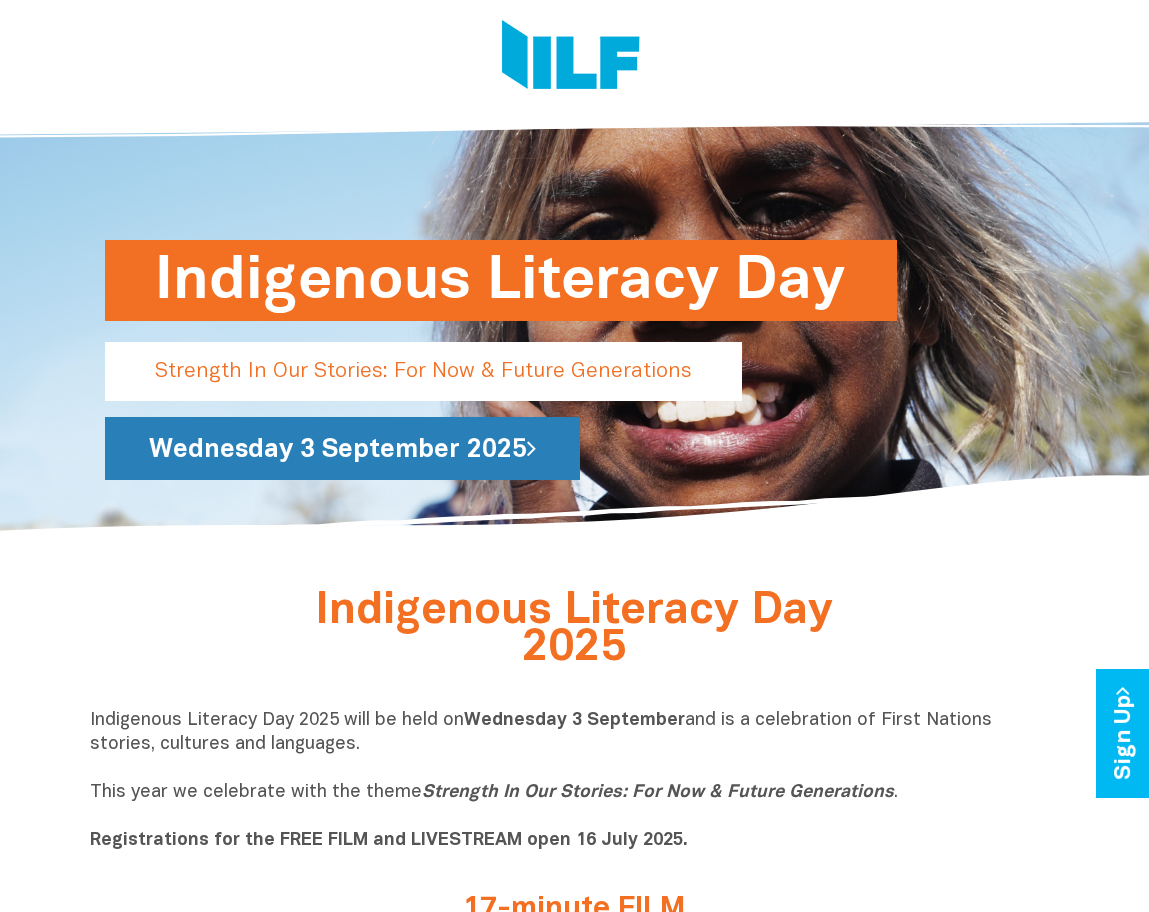 click on "[DAY] [MONTH] [YEAR]" at bounding box center (342, 448) 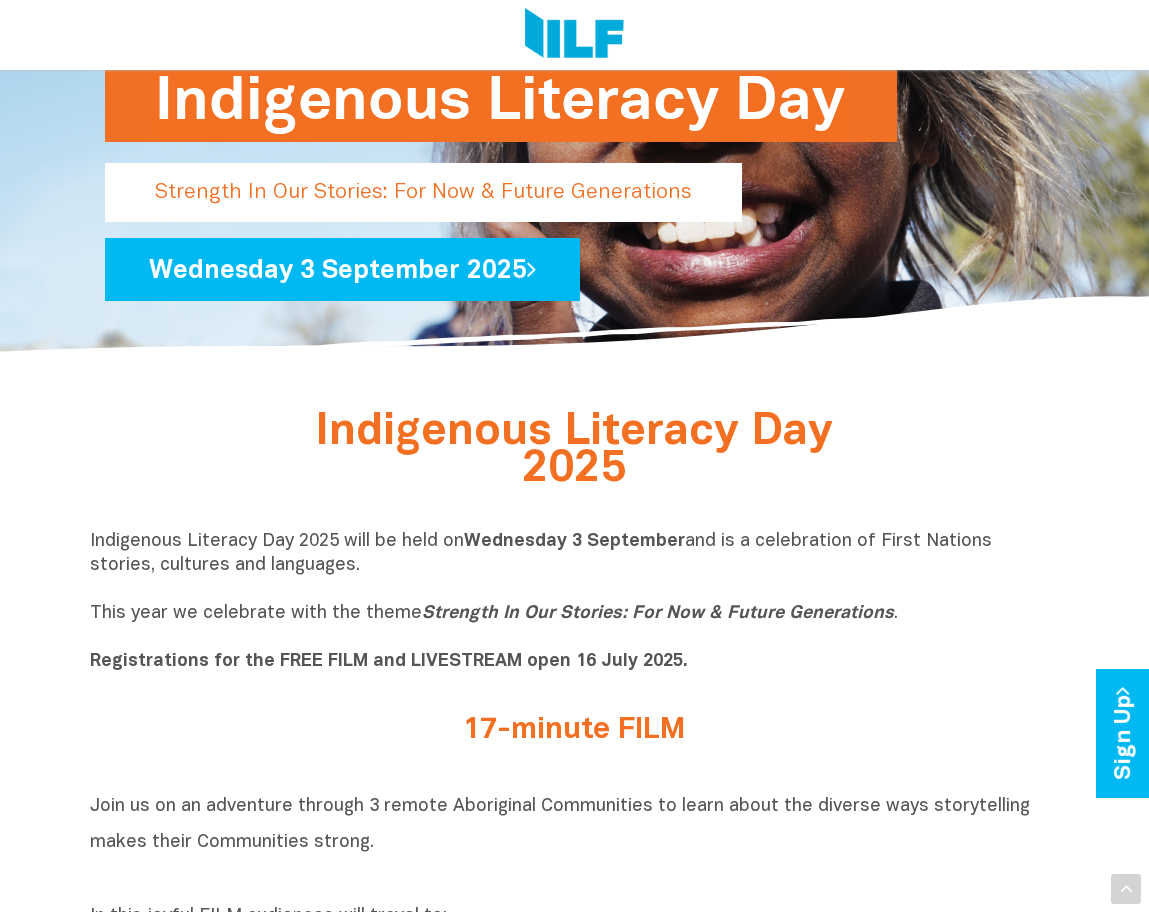 scroll, scrollTop: 200, scrollLeft: 0, axis: vertical 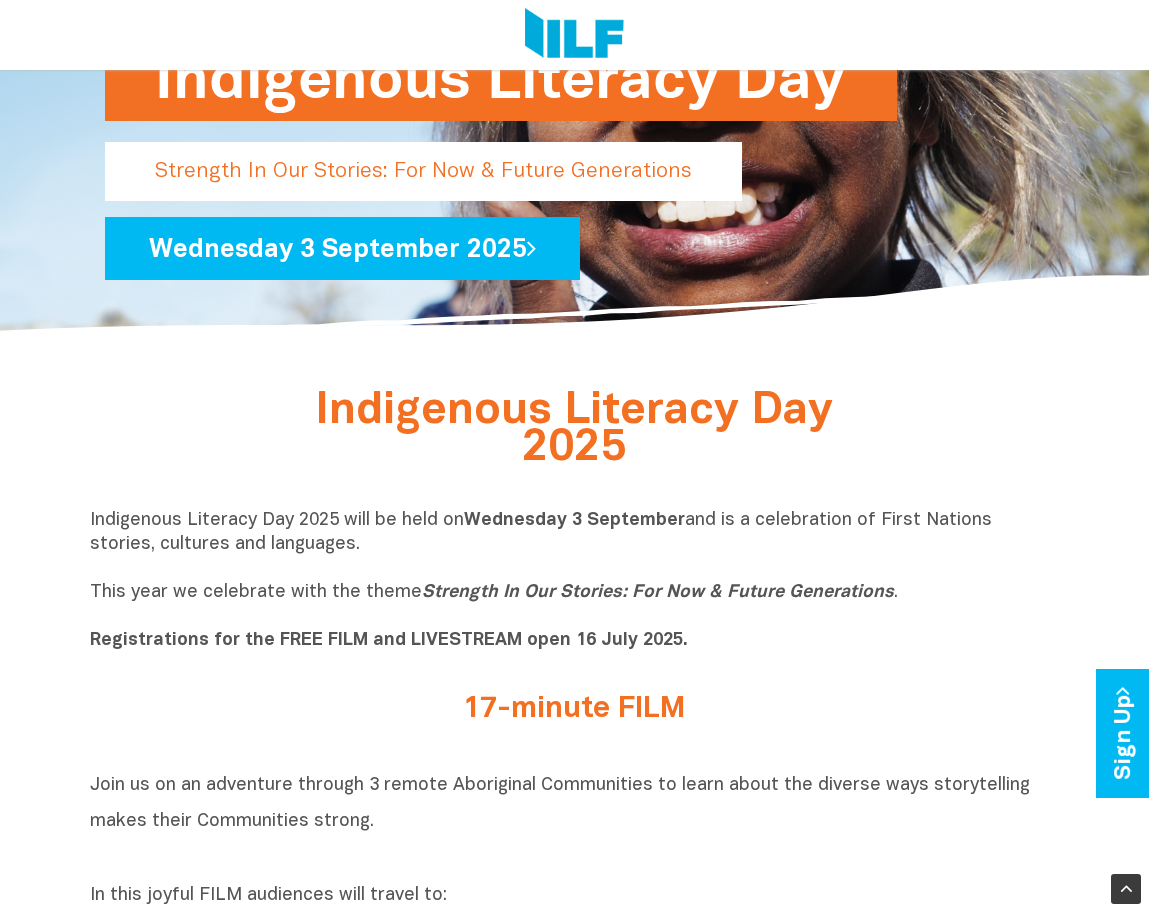 click on "Indigenous Literacy Day [YEAR]" at bounding box center (575, 437) 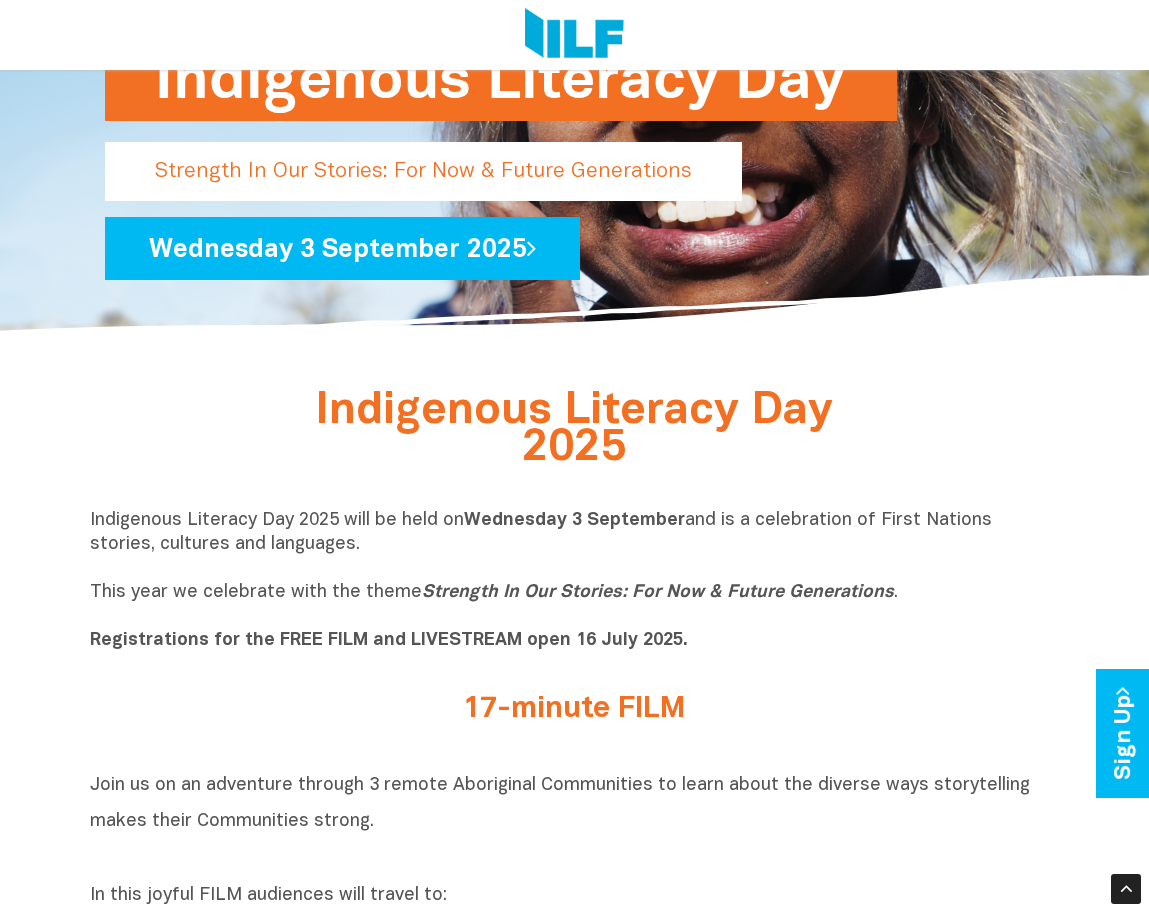 click on "Indigenous Literacy Day 2025 will be held on  Wednesday 3 September  and is a celebration of First Nations stories, cultures and languages.  This year we celebrate with the theme  Strength In Our Stories: For Now & Future Generations .  Registrations for the FREE FILM and LIVESTREAM open 16 July 2025." at bounding box center (575, 581) 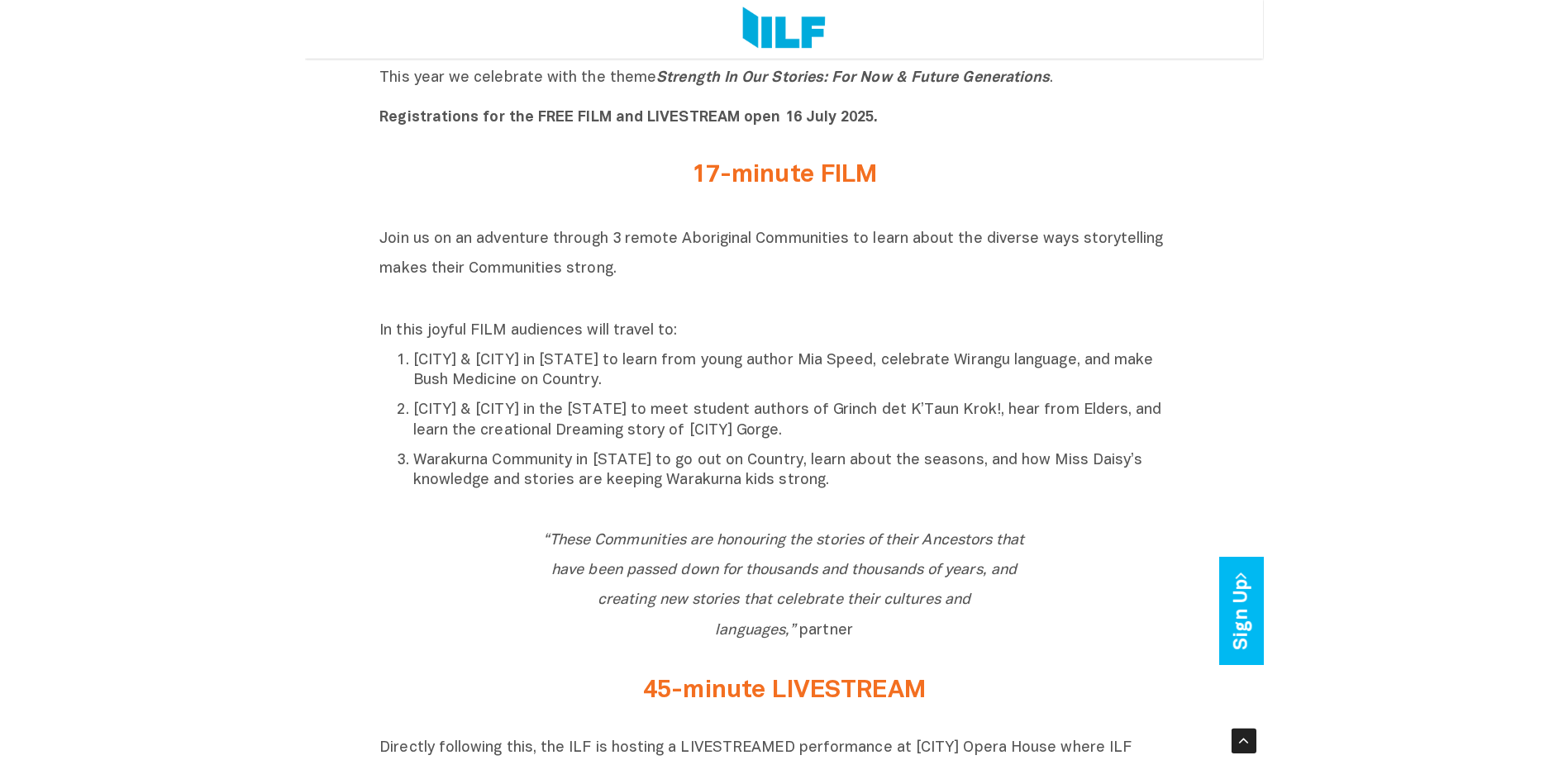 scroll, scrollTop: 578, scrollLeft: 0, axis: vertical 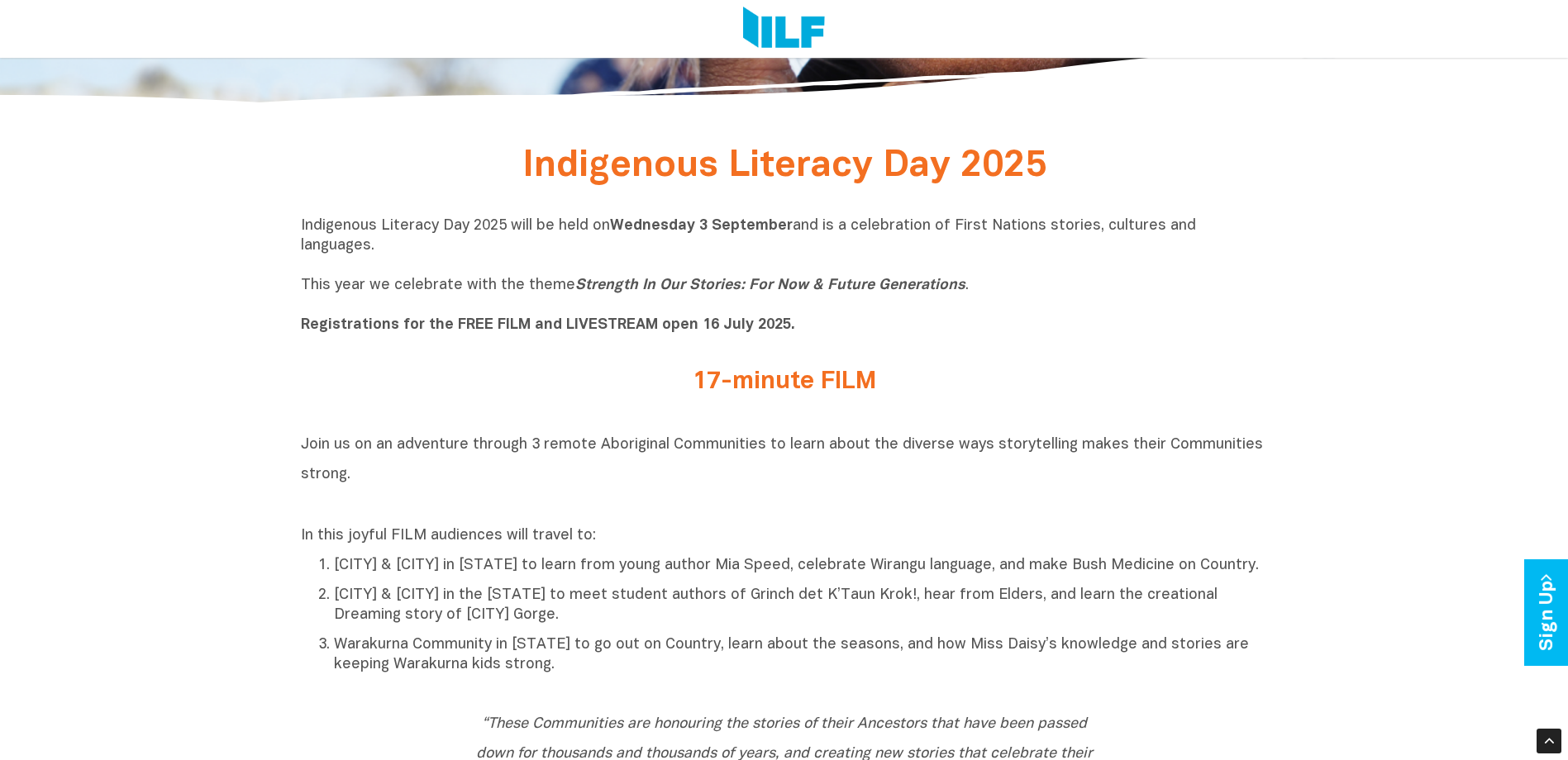 click on "Registrations for the FREE FILM and LIVESTREAM open [MONTH] [DAY] [YEAR]." at bounding box center [548, 325] 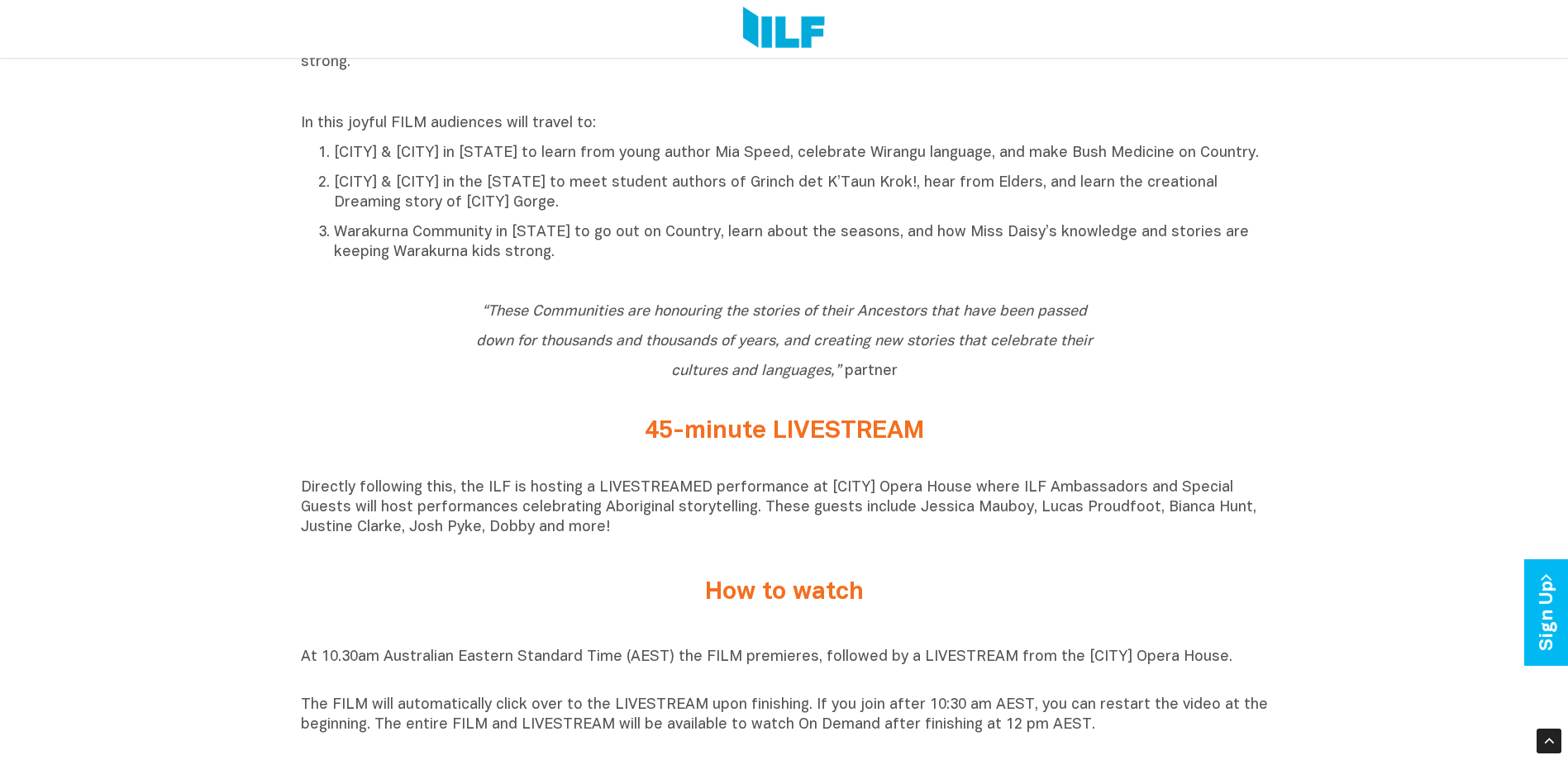 scroll, scrollTop: 991, scrollLeft: 0, axis: vertical 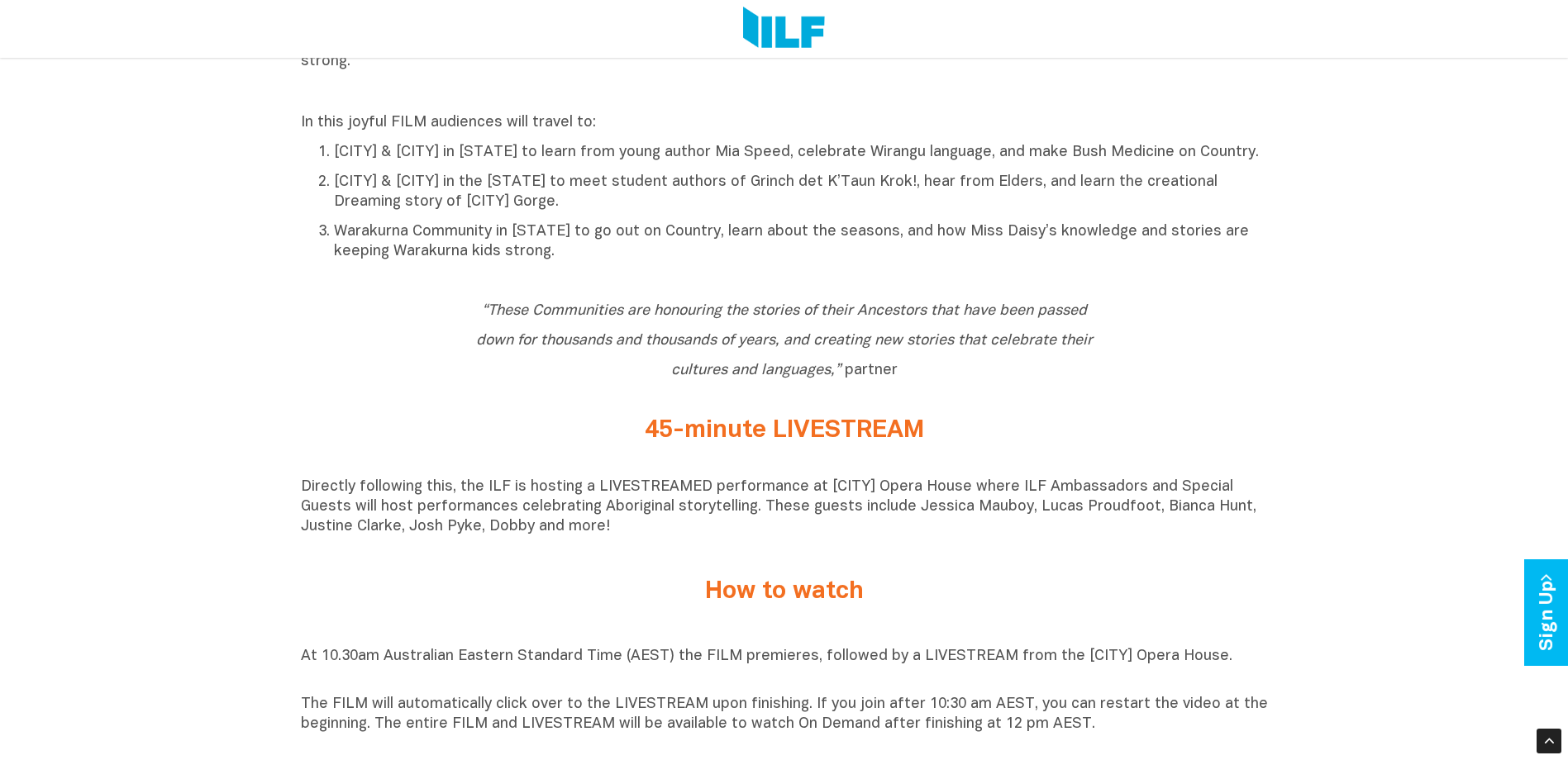click on "45-minute LIVESTREAM" at bounding box center (784, 430) 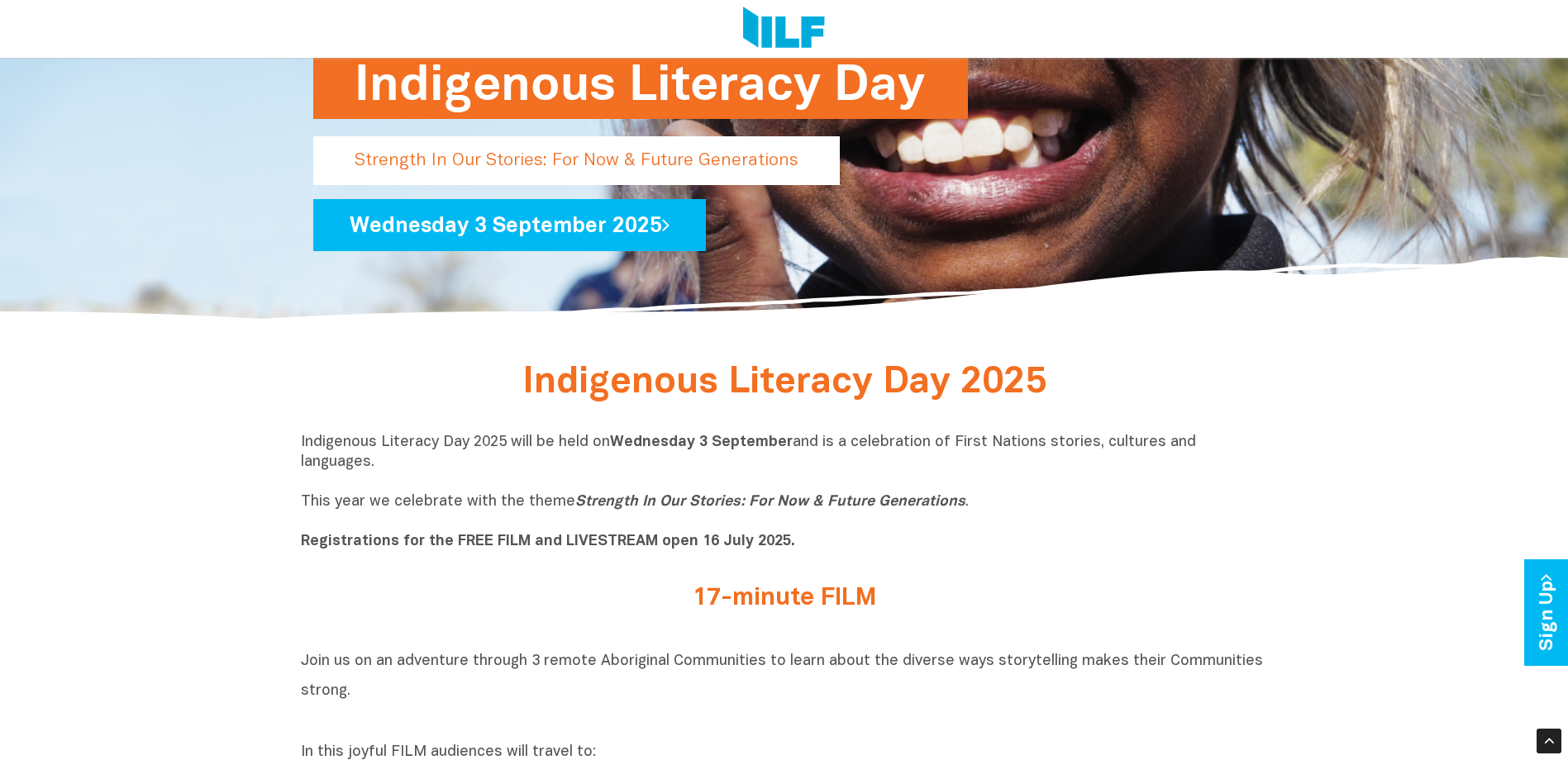 scroll, scrollTop: 413, scrollLeft: 0, axis: vertical 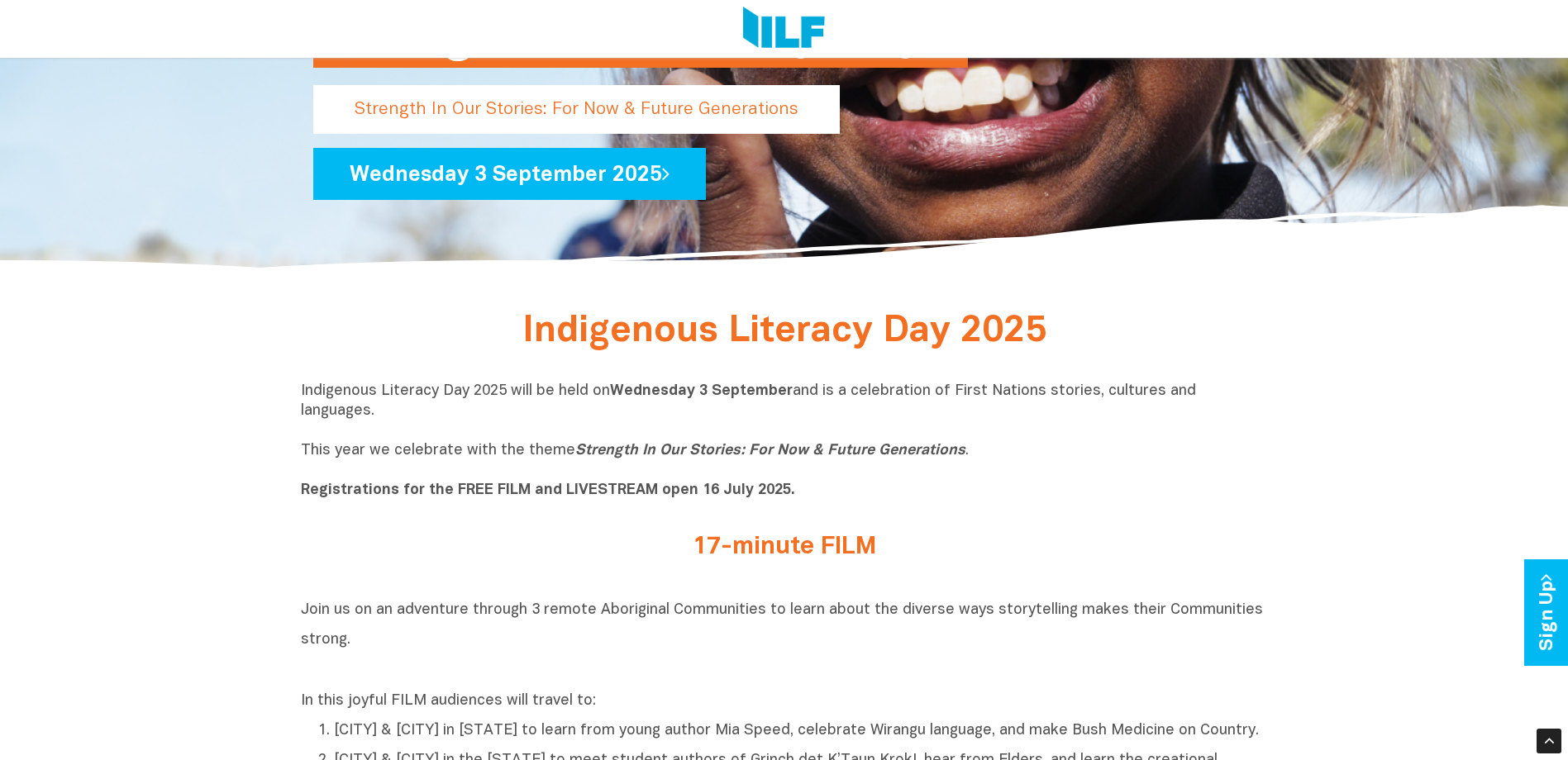 click on "Indigenous Literacy Day 2025 will be held on  Wednesday 3 September  and is a celebration of First Nations stories, cultures and languages.  This year we celebrate with the theme  Strength In Our Stories: For Now & Future Generations .  Registrations for the FREE FILM and LIVESTREAM open 16 July 2025." at bounding box center [784, 441] 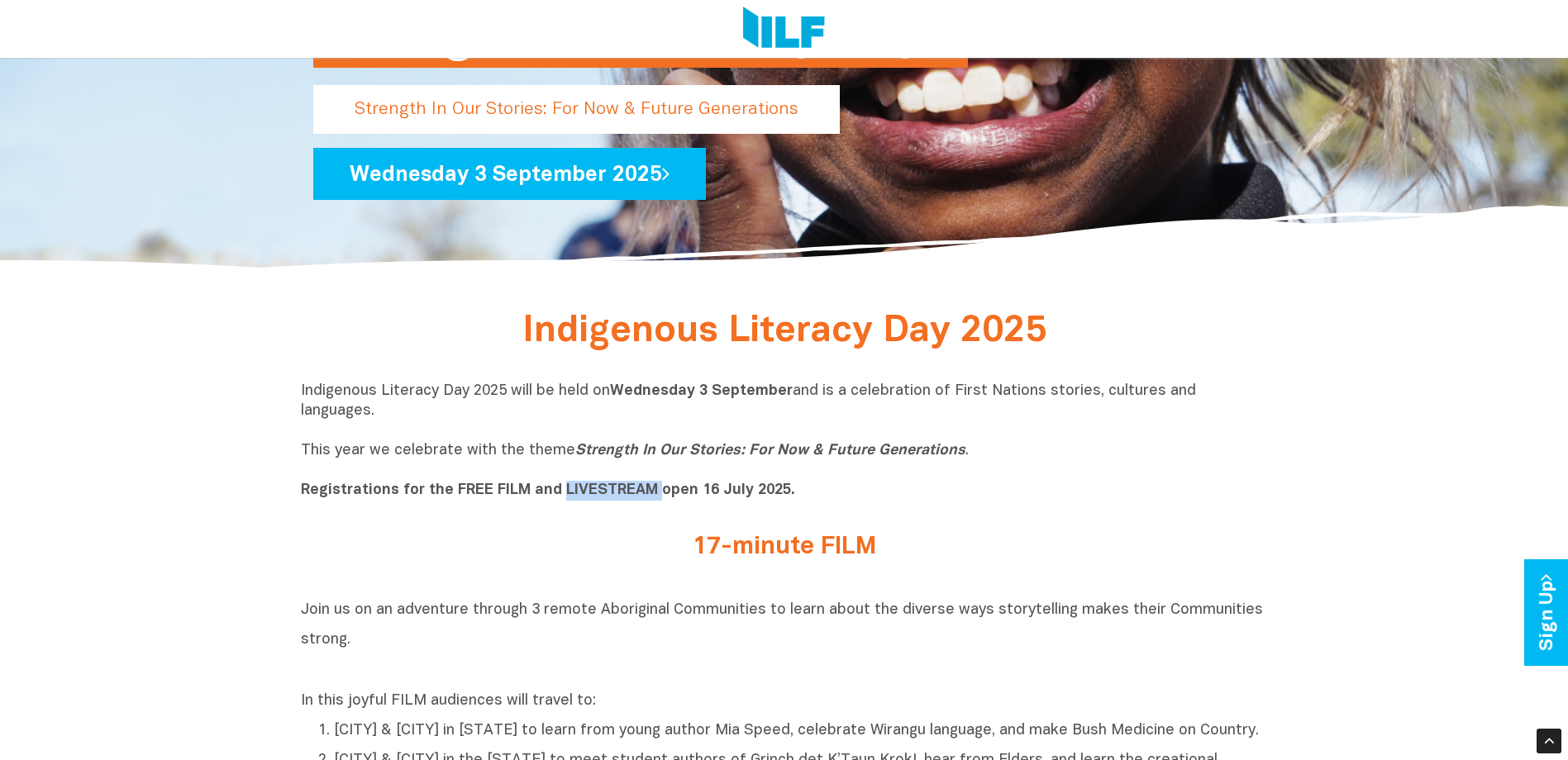 click on "Registrations for the FREE FILM and LIVESTREAM open 16 July 2025." at bounding box center (548, 490) 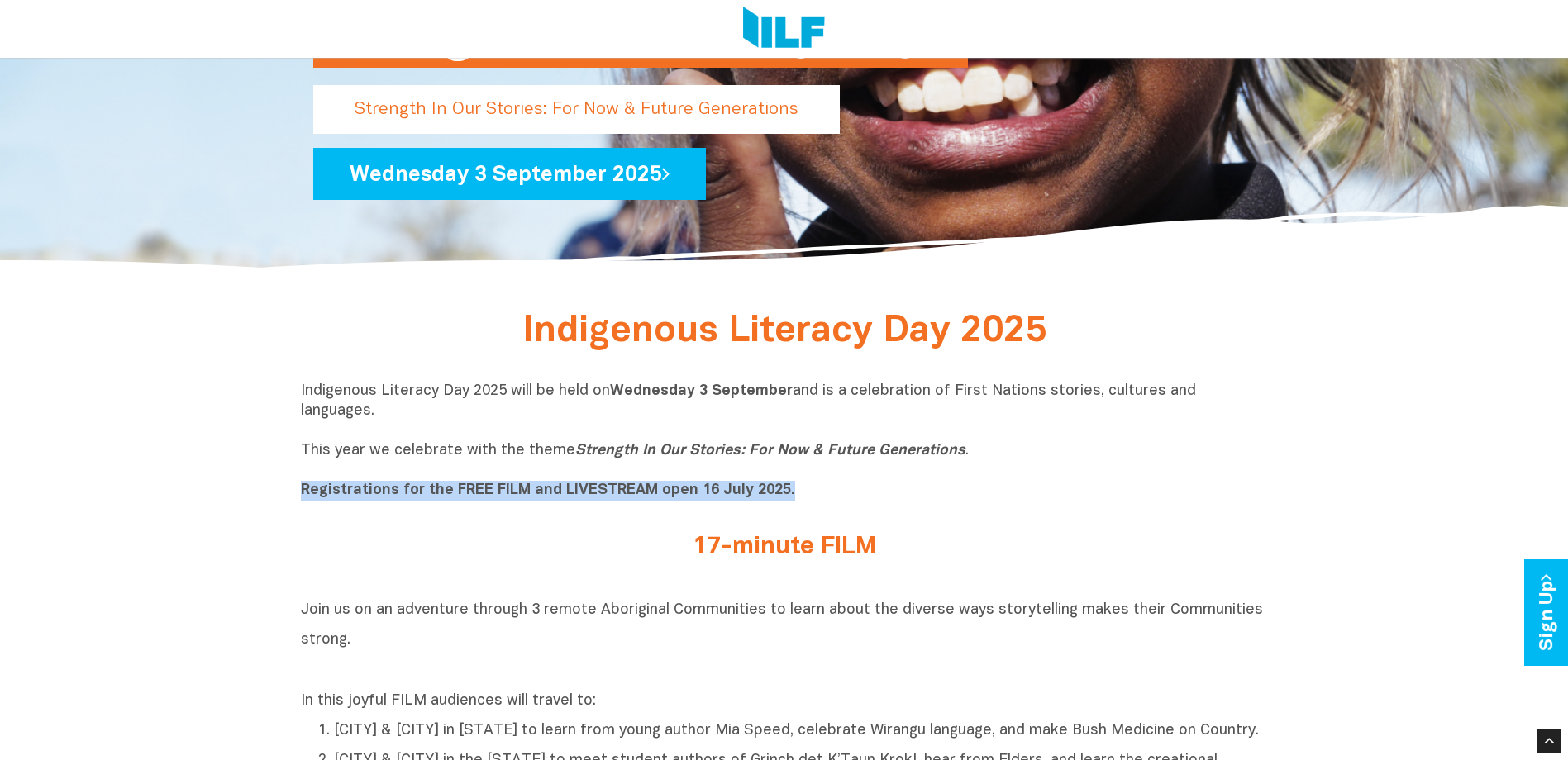 click on "Registrations for the FREE FILM and LIVESTREAM open 16 July 2025." at bounding box center (548, 490) 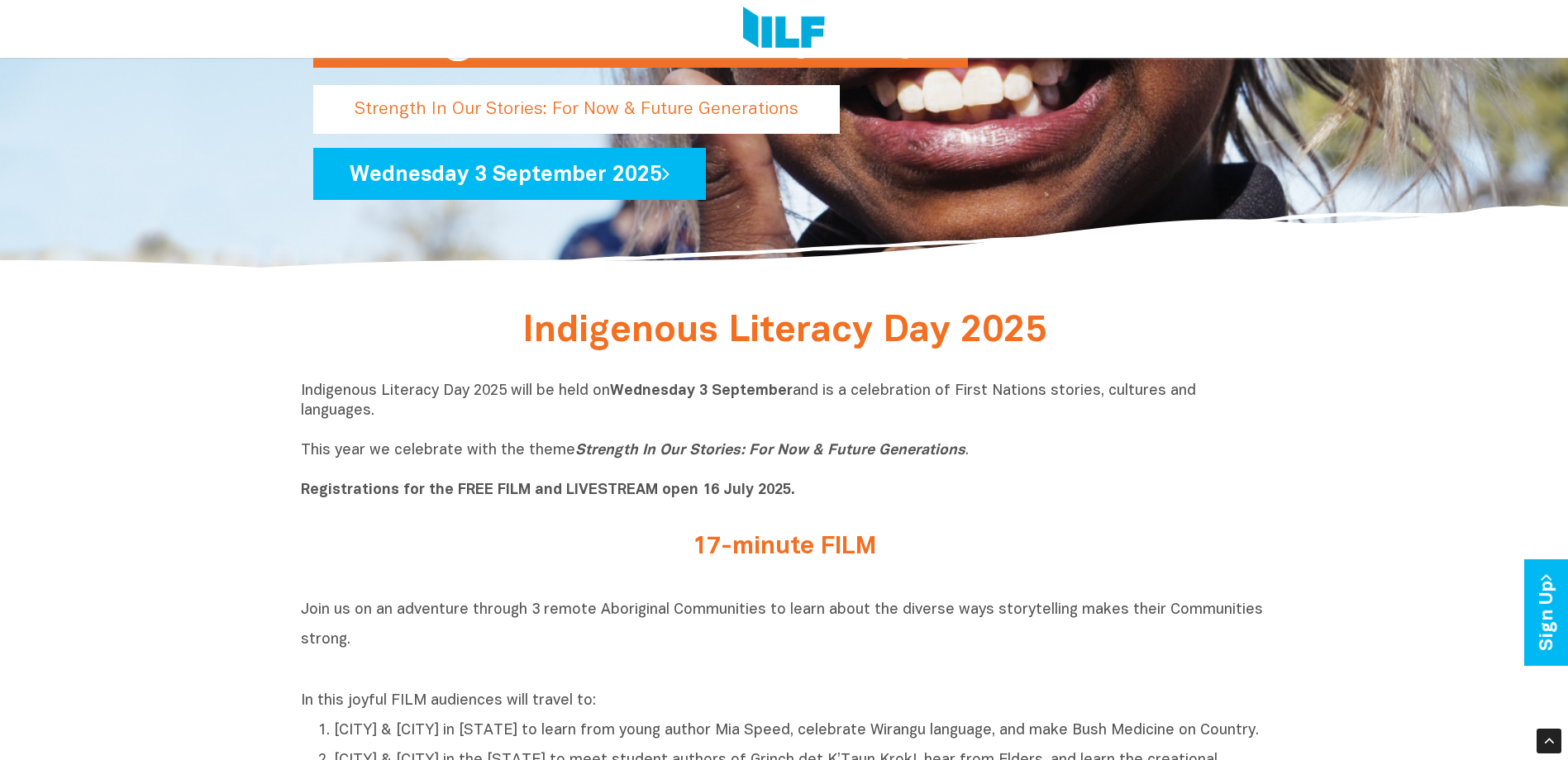 click on "Indigenous Literacy Day 2025 will be held on  Wednesday 3 September  and is a celebration of First Nations stories, cultures and languages.  This year we celebrate with the theme  Strength In Our Stories: For Now & Future Generations .  Registrations for the FREE FILM and LIVESTREAM open 16 July 2025." at bounding box center [784, 441] 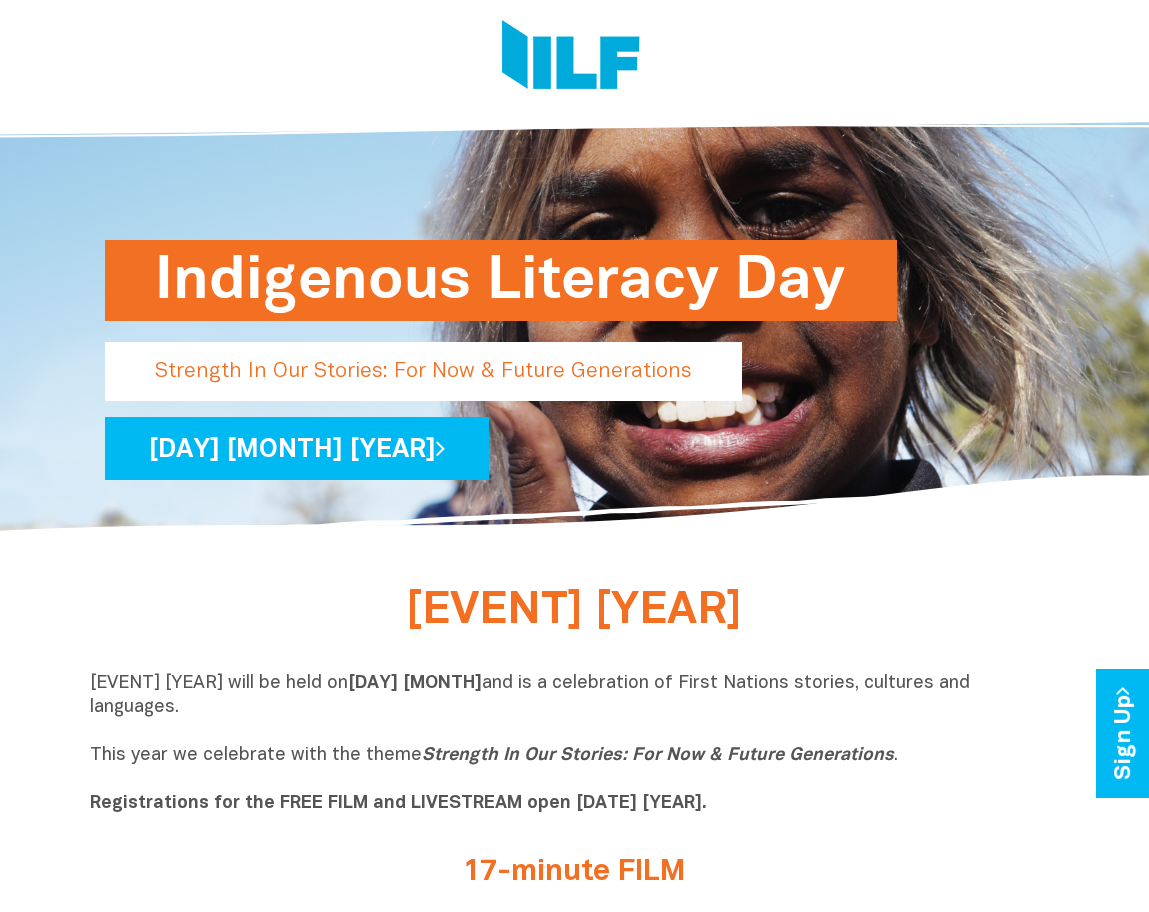 scroll, scrollTop: 0, scrollLeft: 0, axis: both 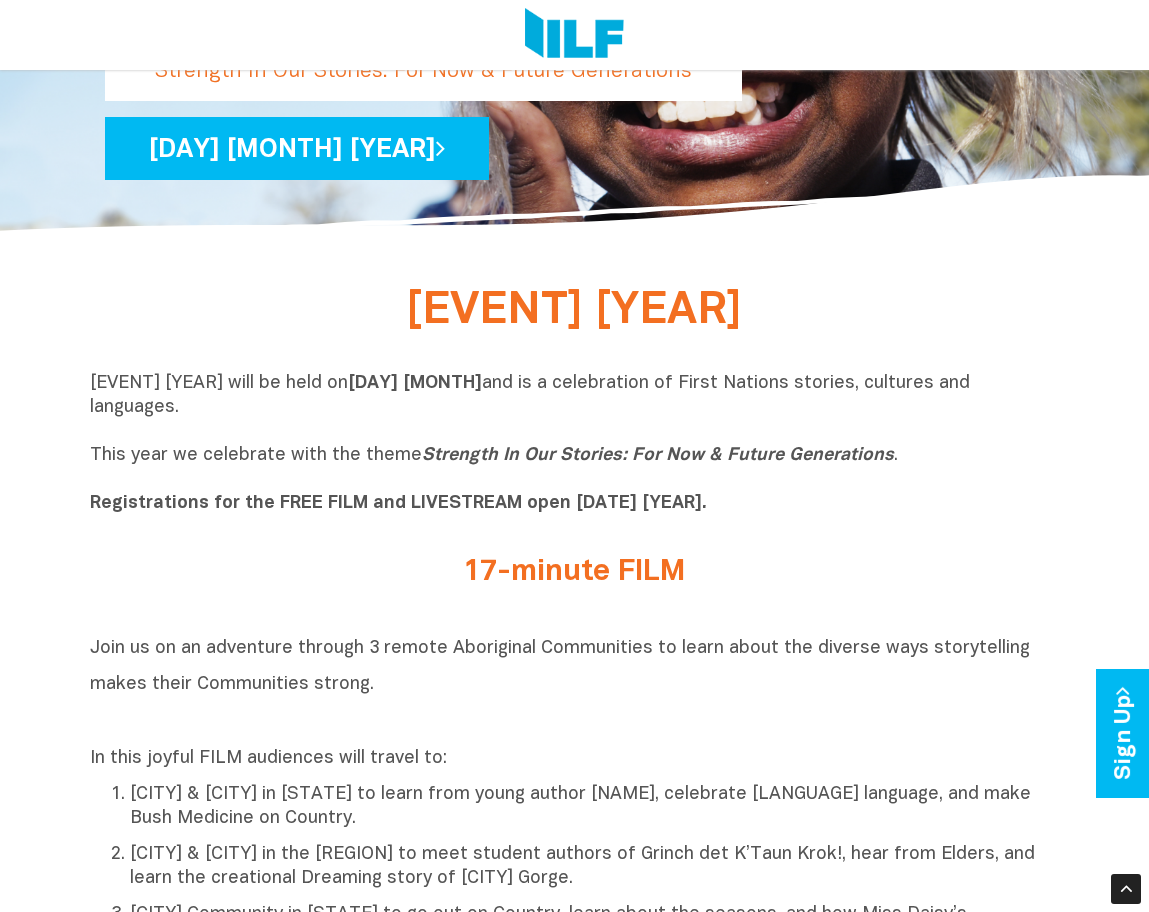 click on "Registrations for the FREE FILM and LIVESTREAM open 16 July 2025." at bounding box center (398, 503) 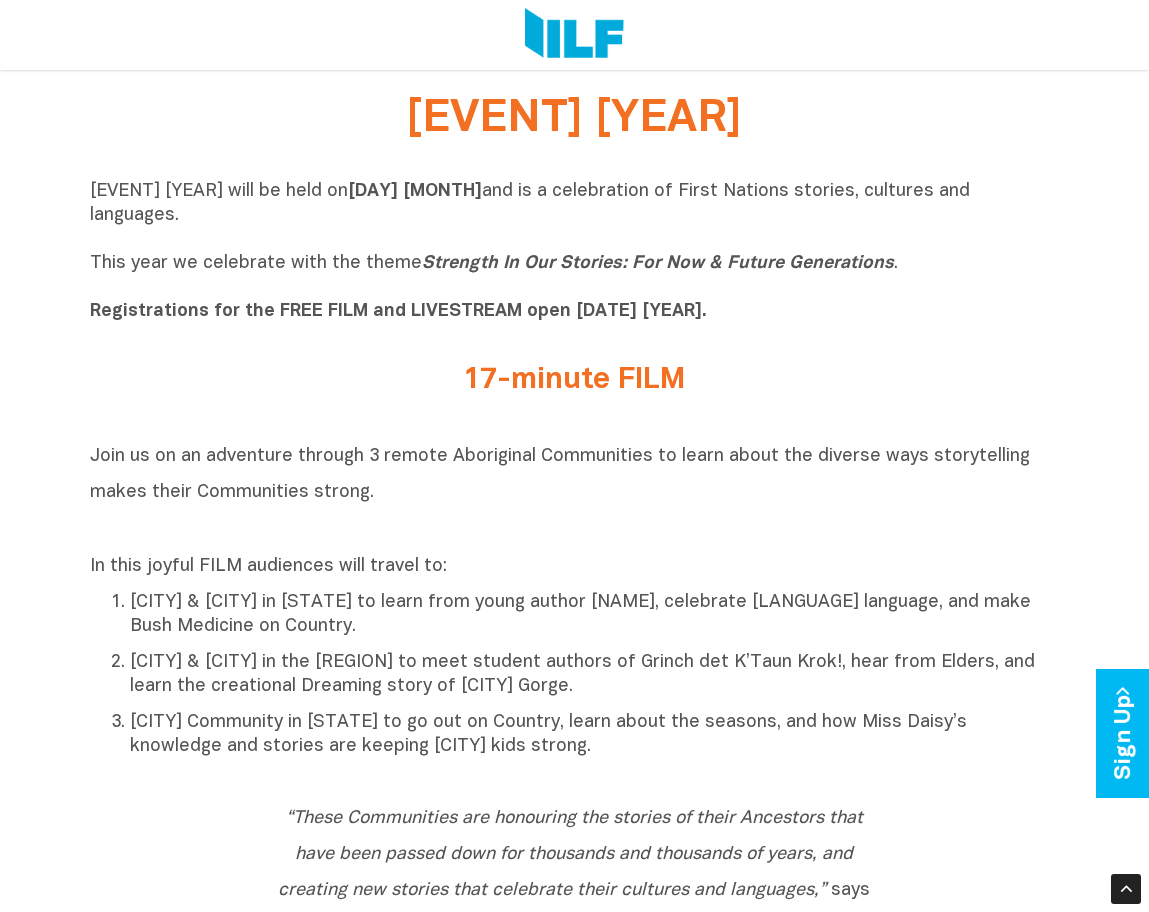 scroll, scrollTop: 500, scrollLeft: 0, axis: vertical 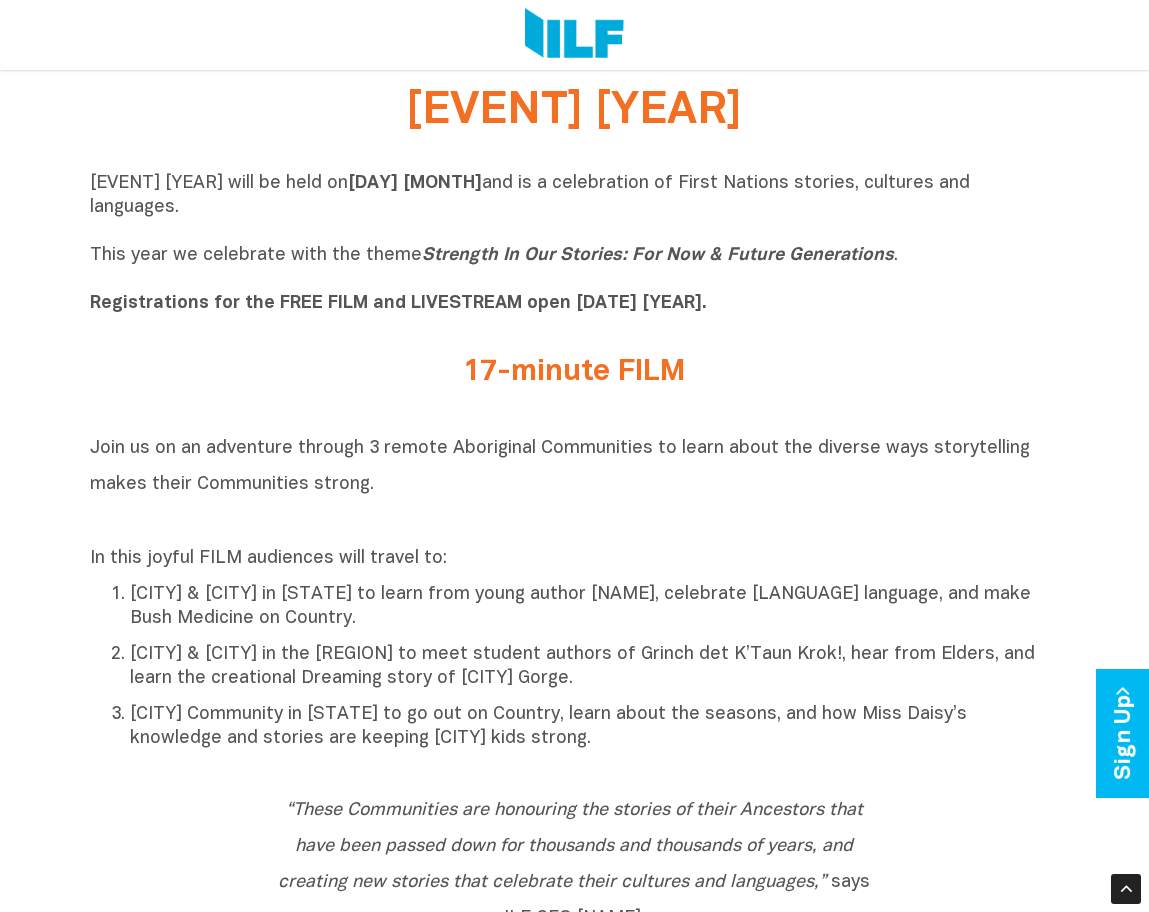 click on "17-minute FILM" at bounding box center (574, 372) 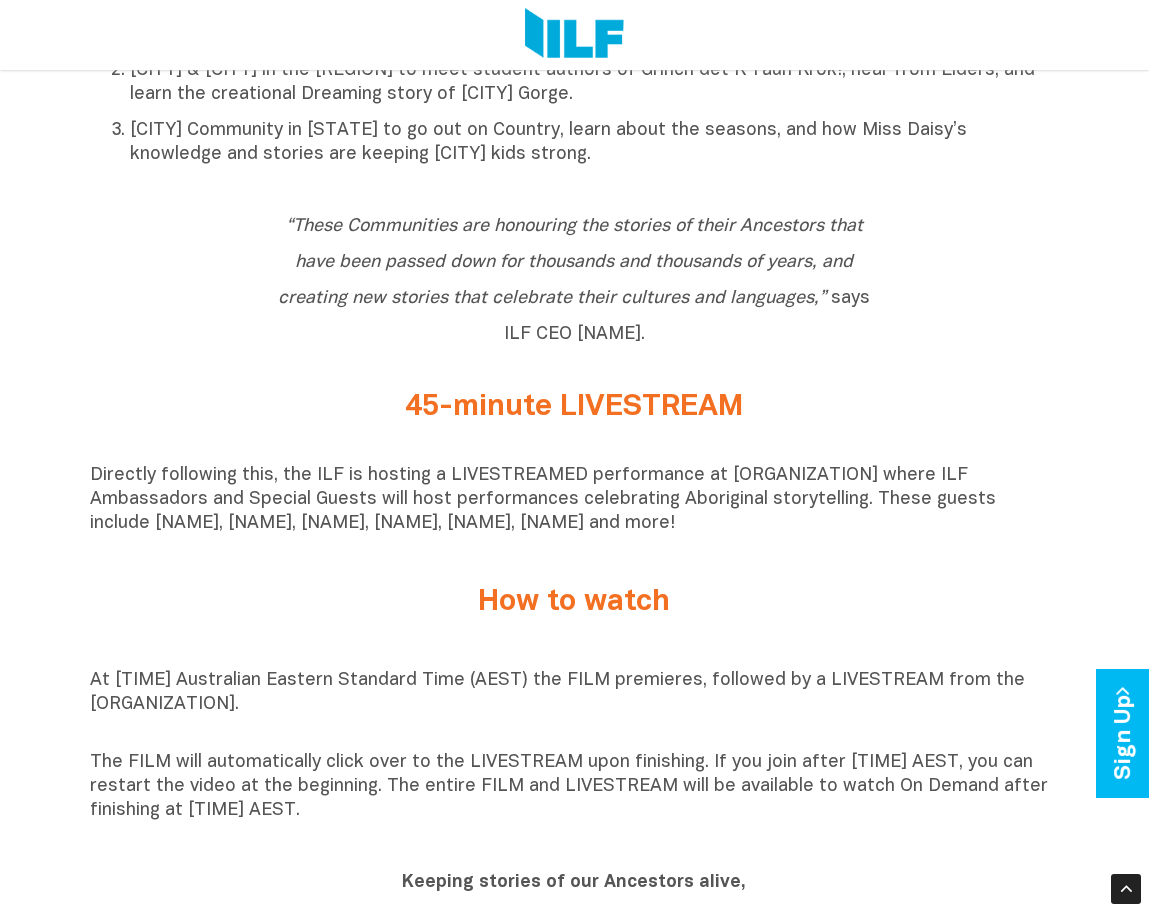 scroll, scrollTop: 1100, scrollLeft: 0, axis: vertical 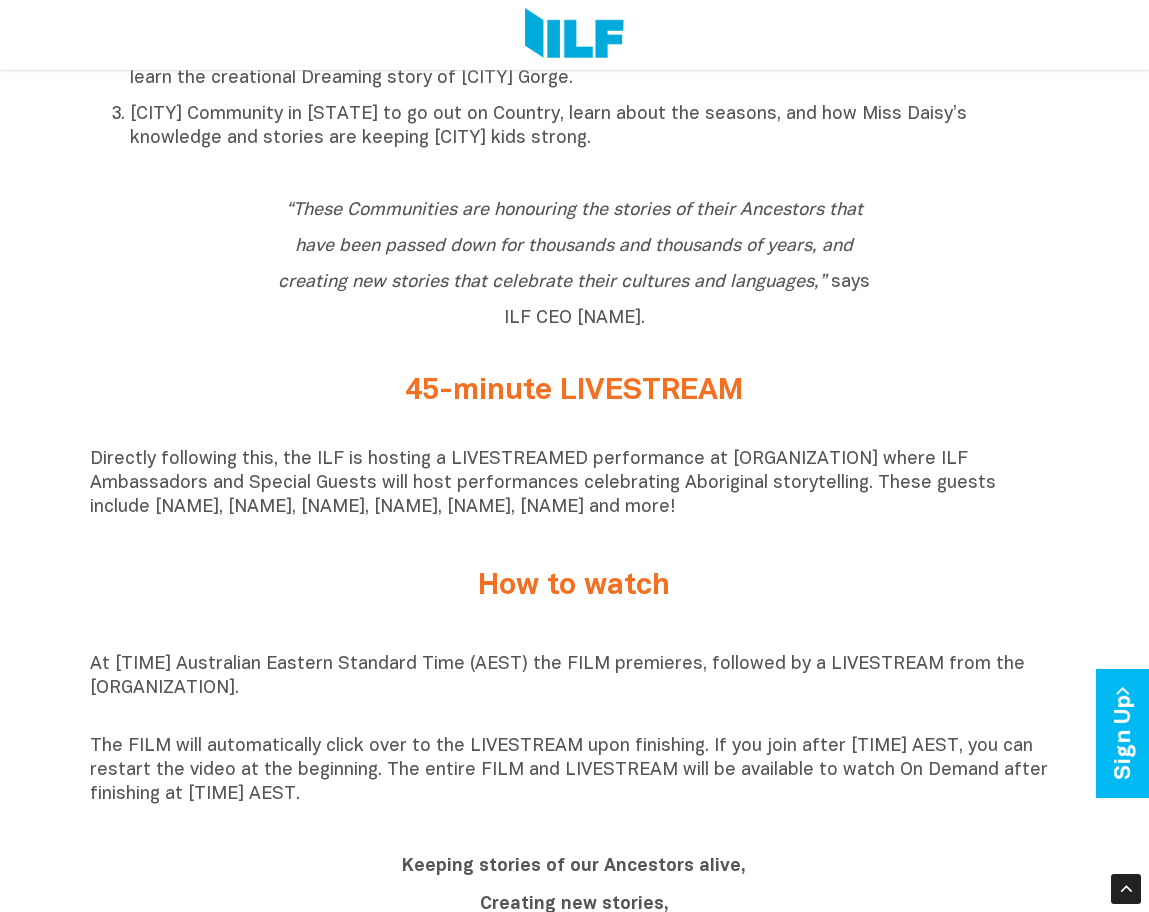 click on "45-minute LIVESTREAM" at bounding box center (574, 391) 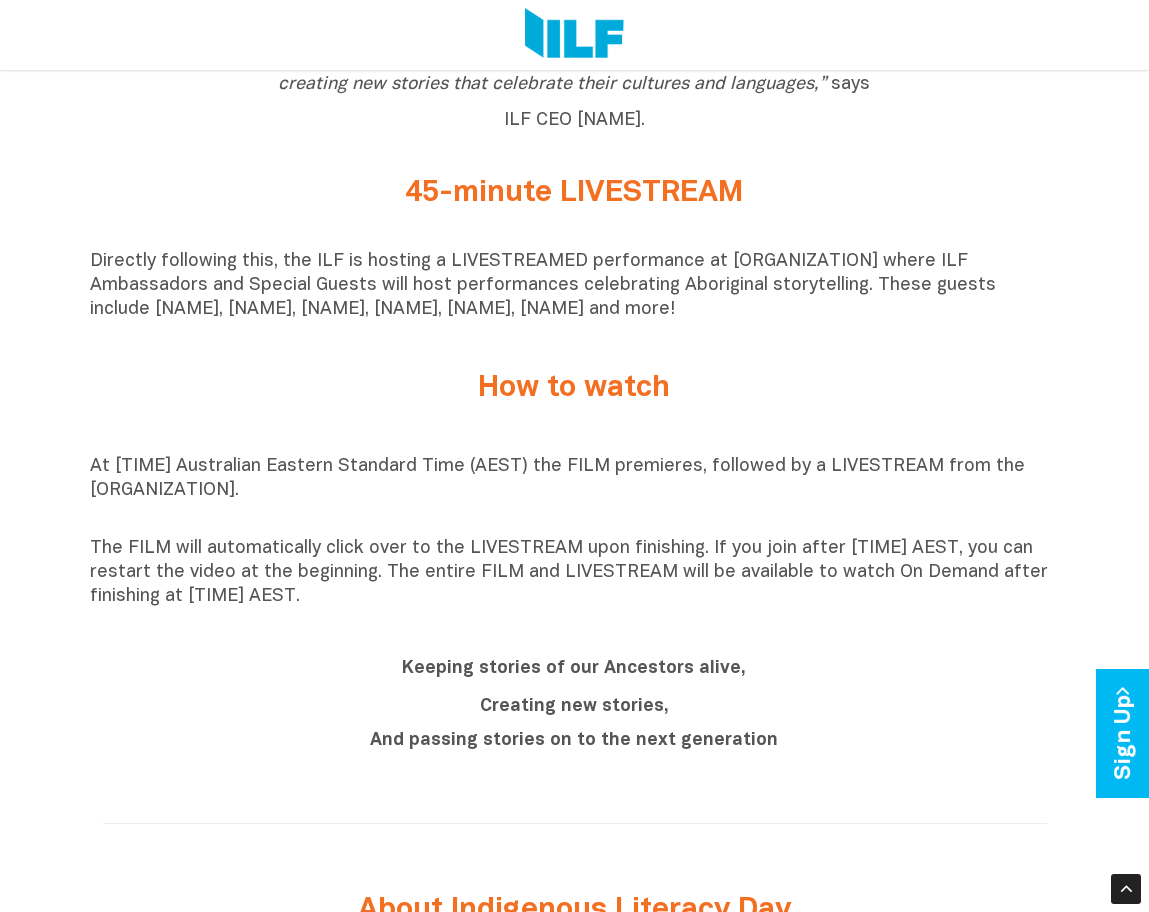 scroll, scrollTop: 1300, scrollLeft: 0, axis: vertical 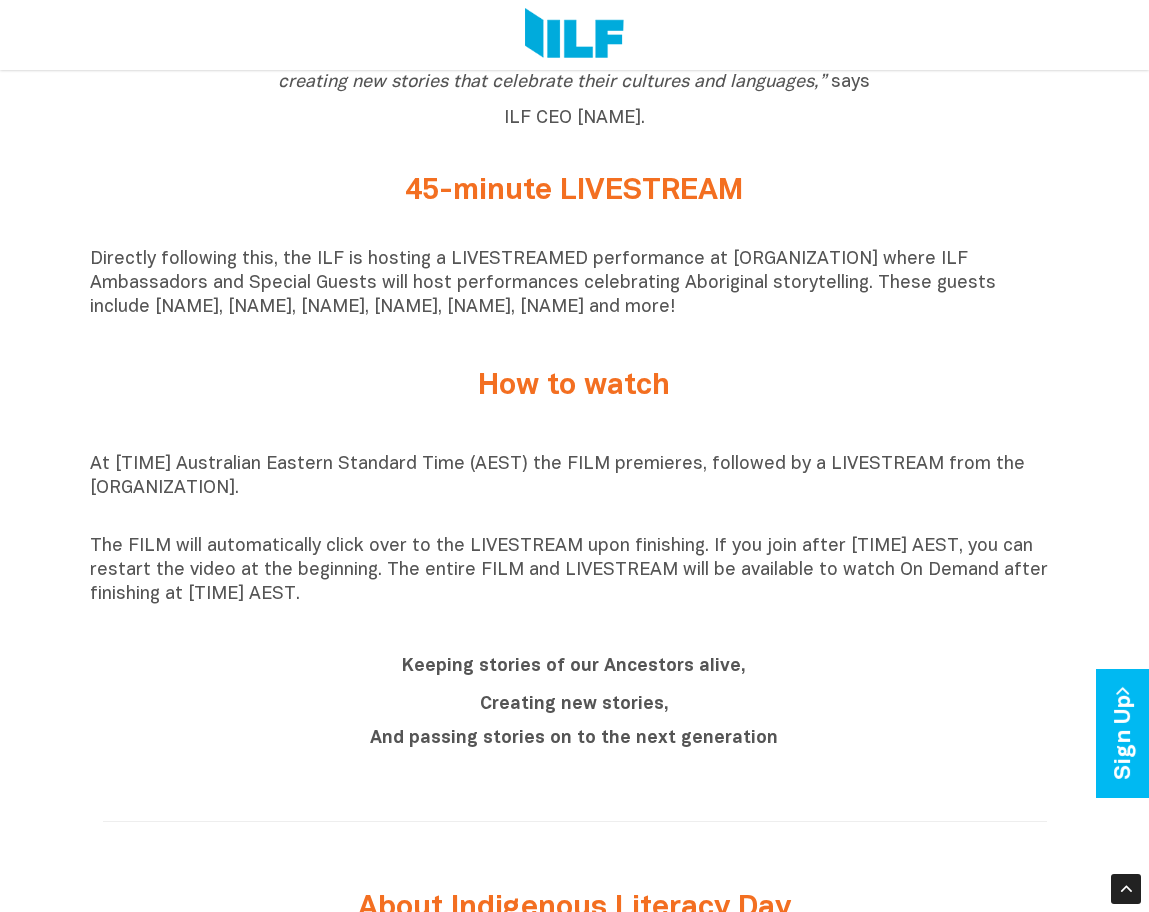 click on "How to watch" at bounding box center (574, 386) 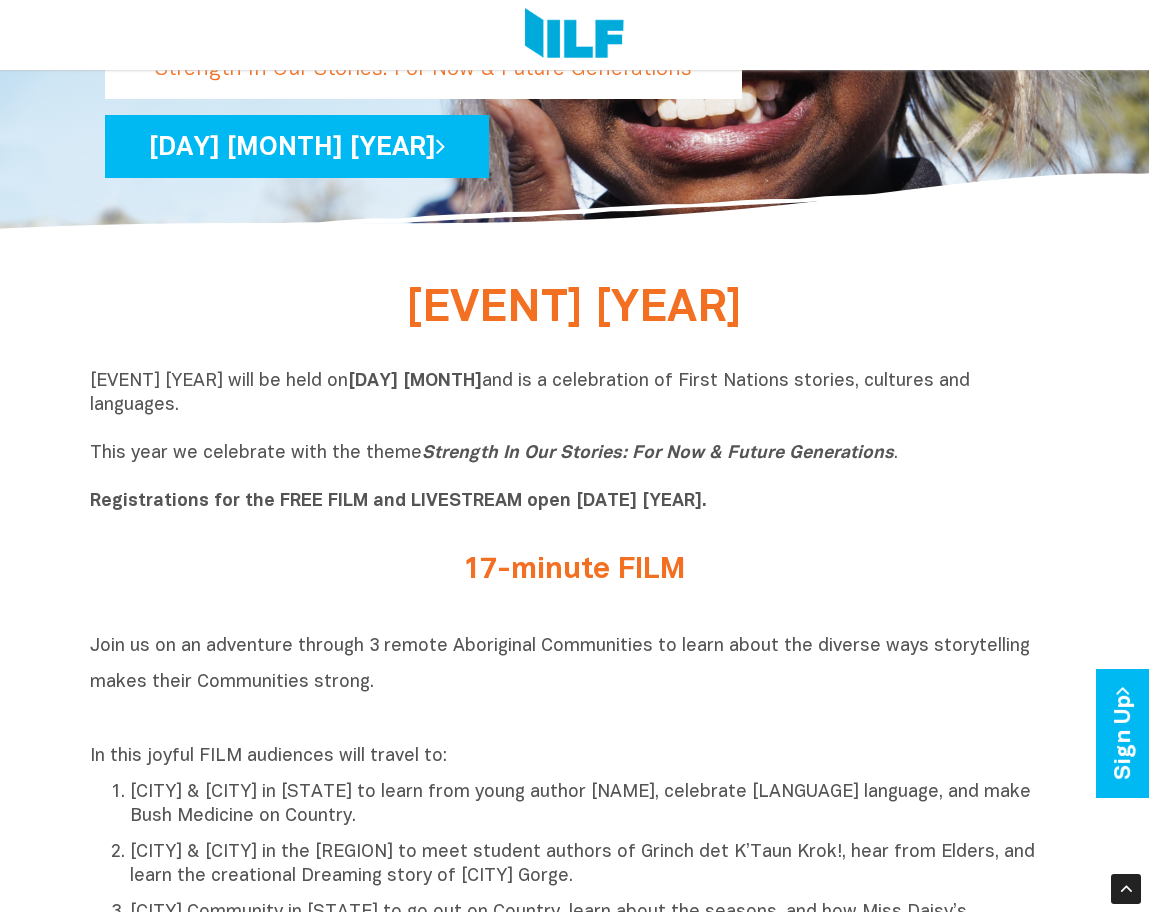scroll, scrollTop: 300, scrollLeft: 0, axis: vertical 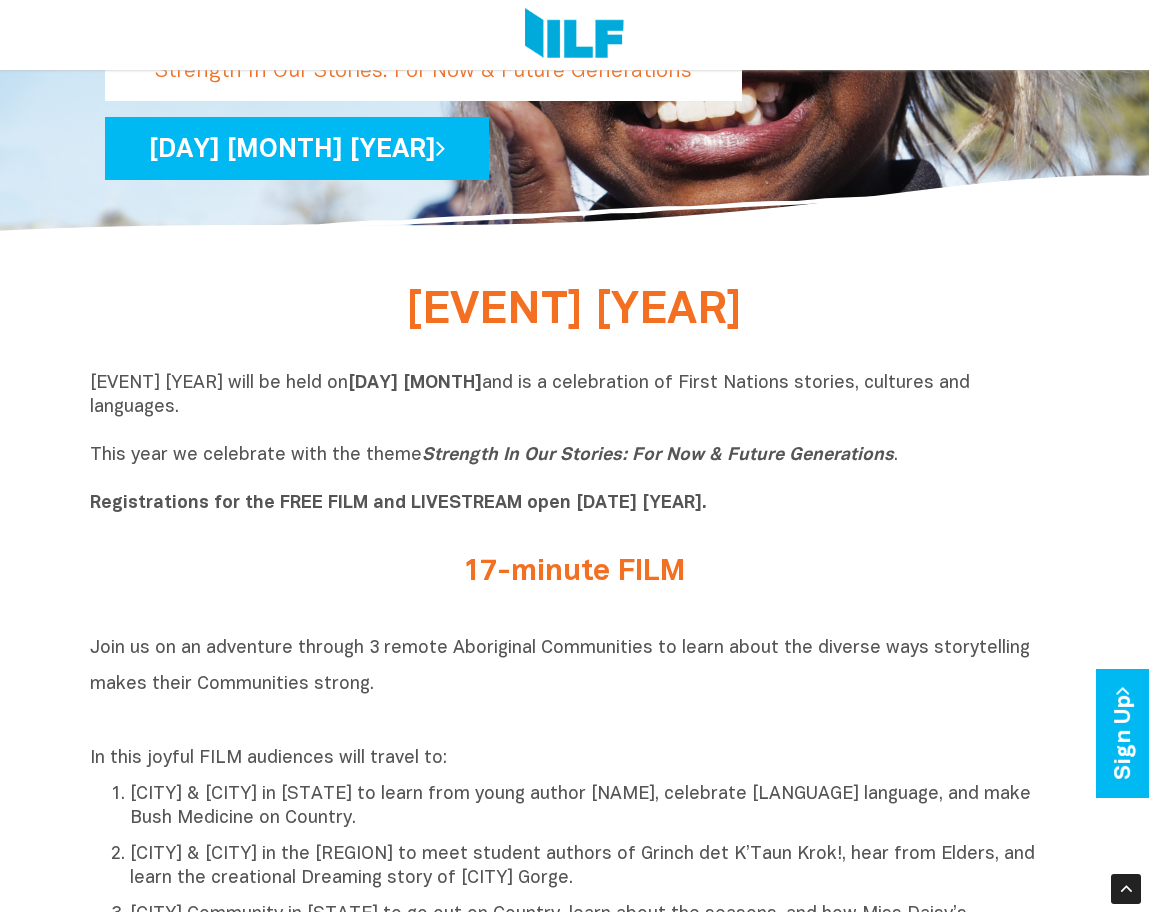 click on "Strength In Our Stories: For Now & Future Generations" at bounding box center [658, 455] 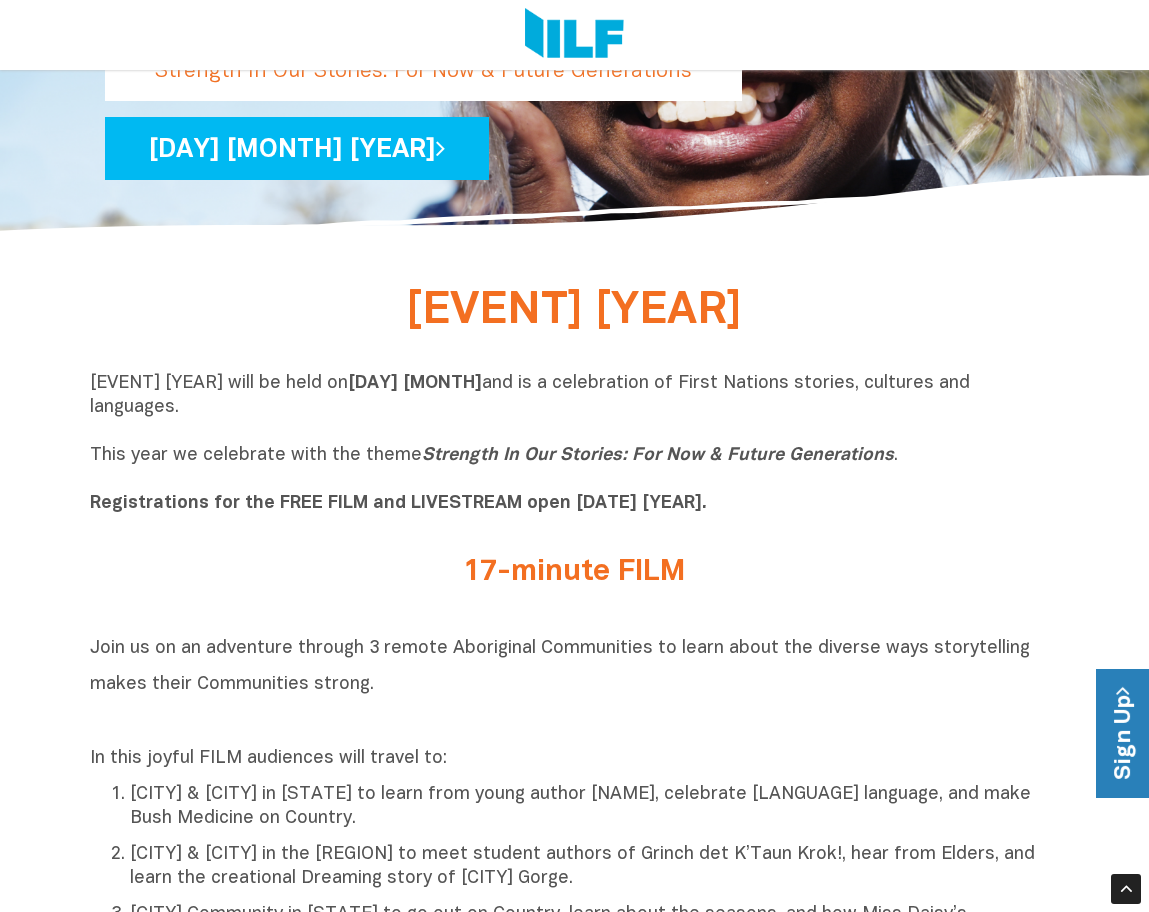 click on "Sign Up" at bounding box center (1124, 733) 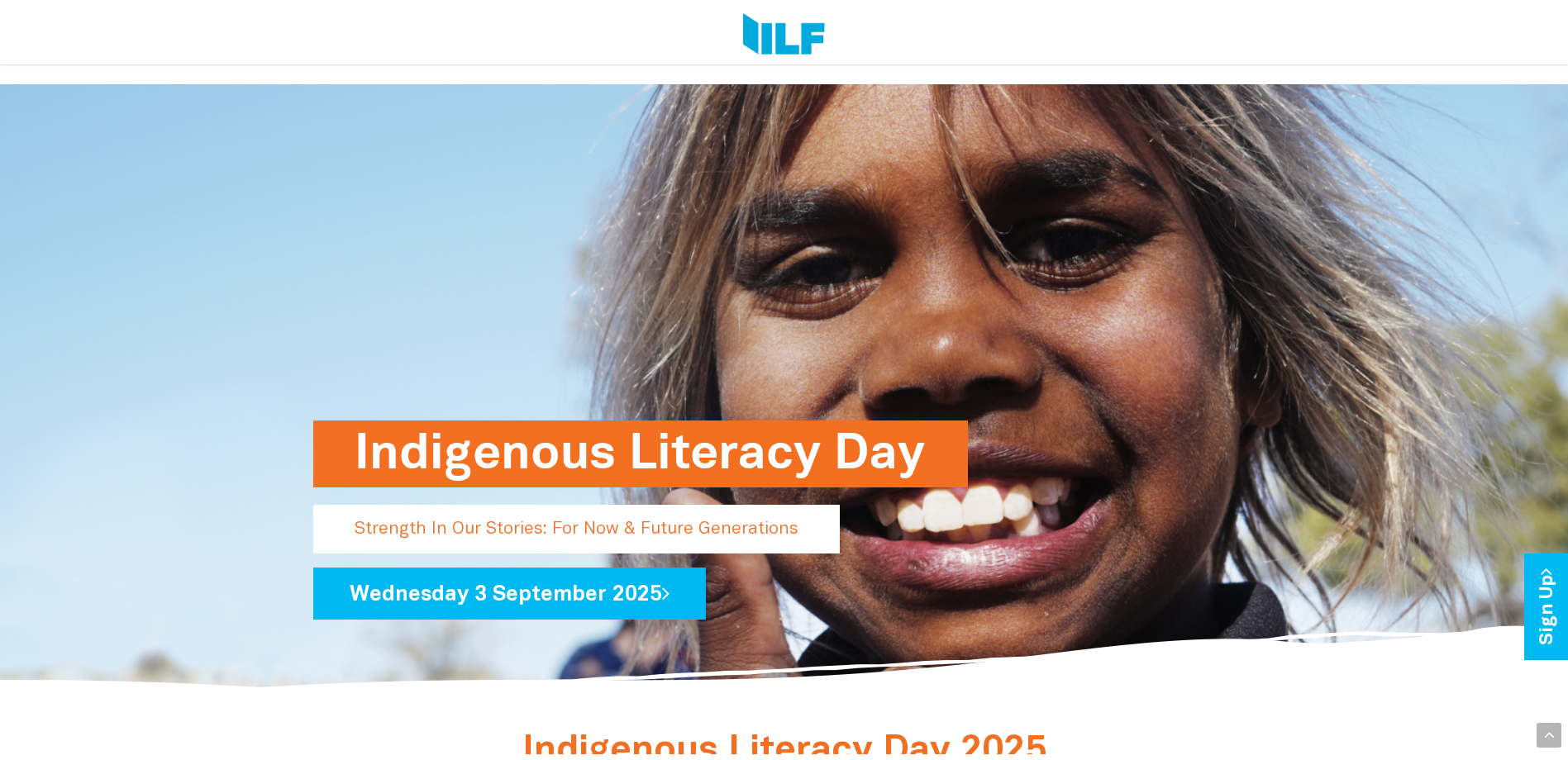 scroll, scrollTop: 418, scrollLeft: 0, axis: vertical 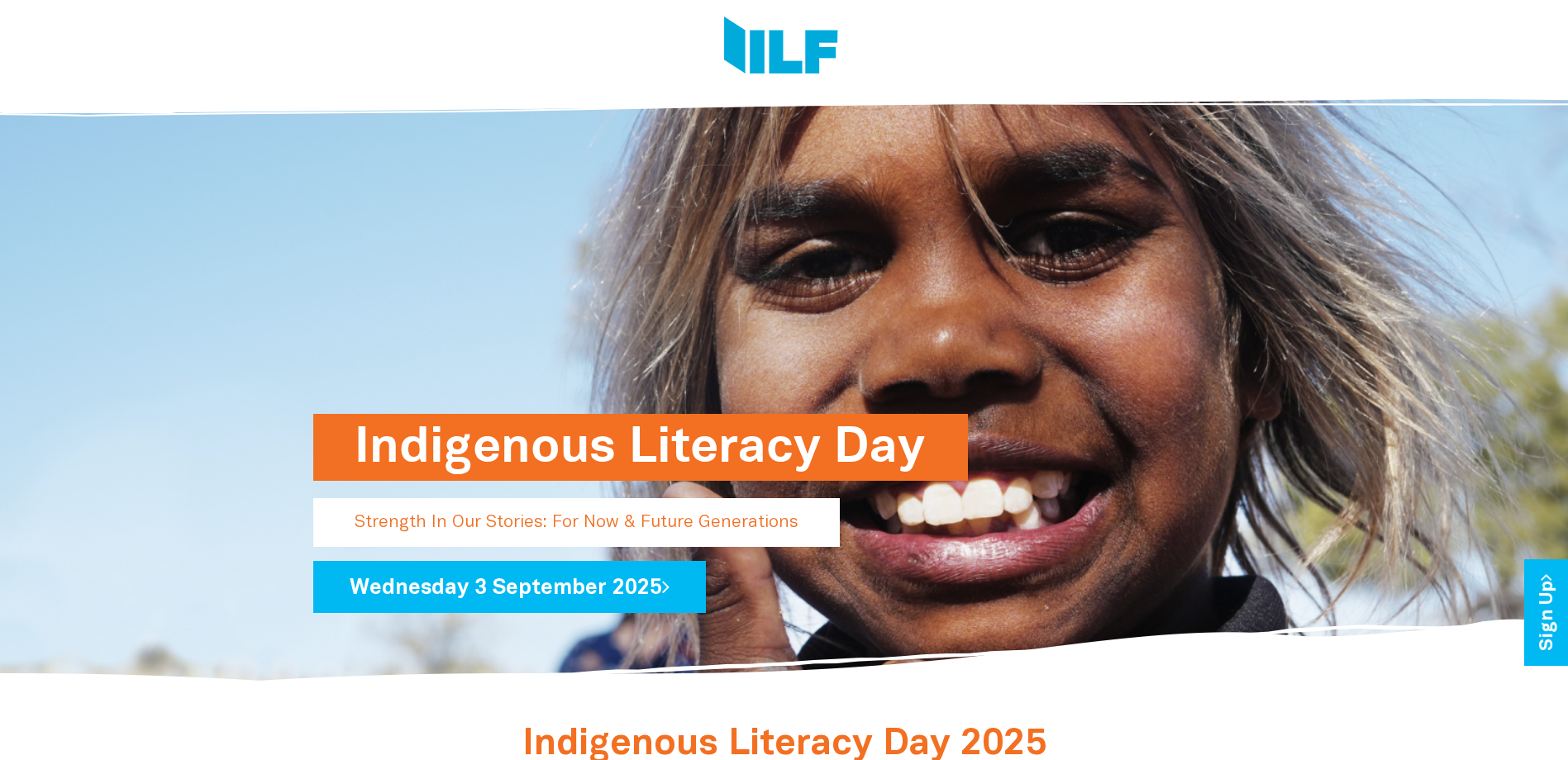 click on "Indigenous Literacy Day" at bounding box center [641, 447] 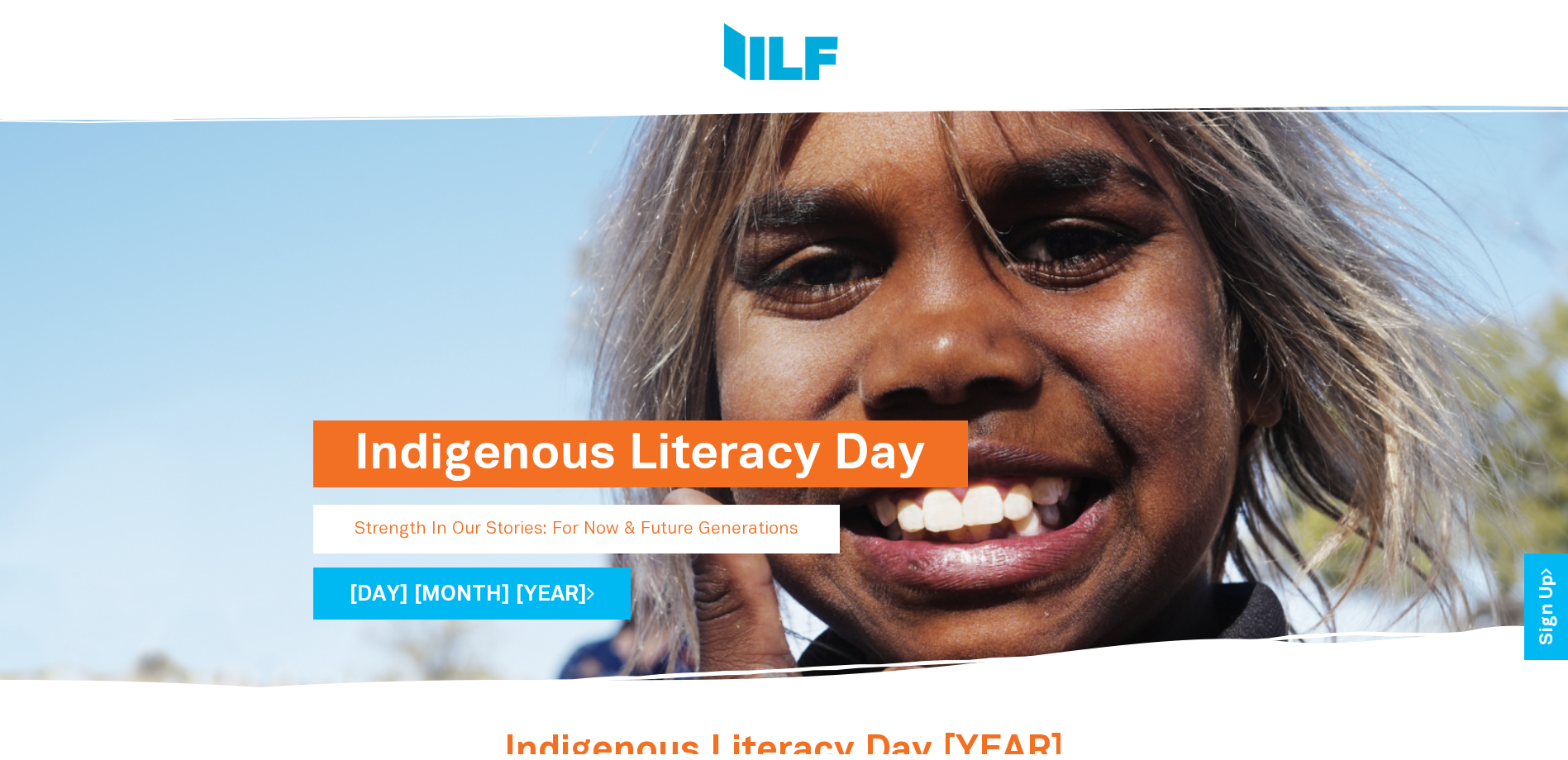 scroll, scrollTop: 0, scrollLeft: 0, axis: both 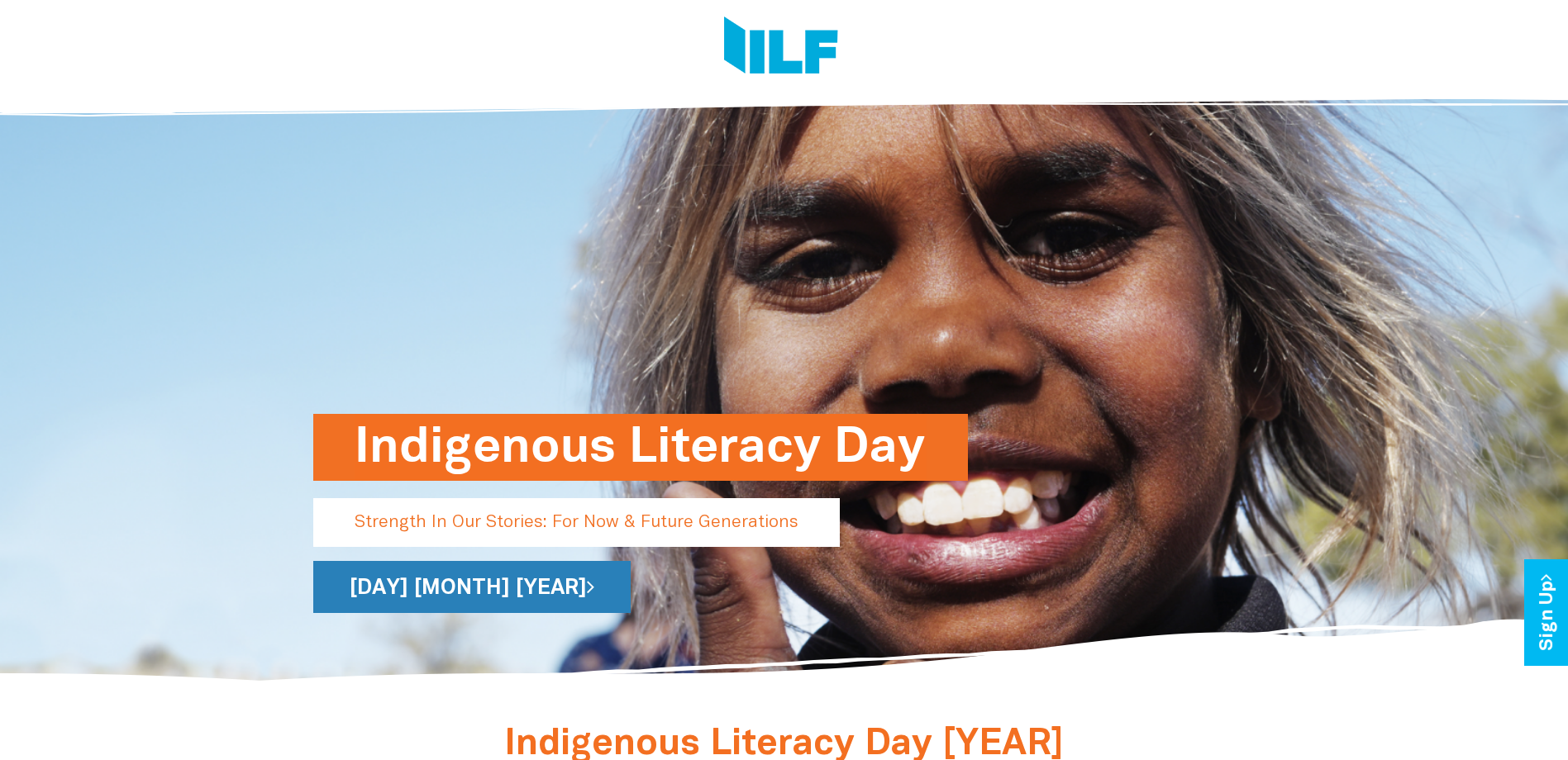 click on "[DAY] [MONTH] [YEAR]" at bounding box center (472, 587) 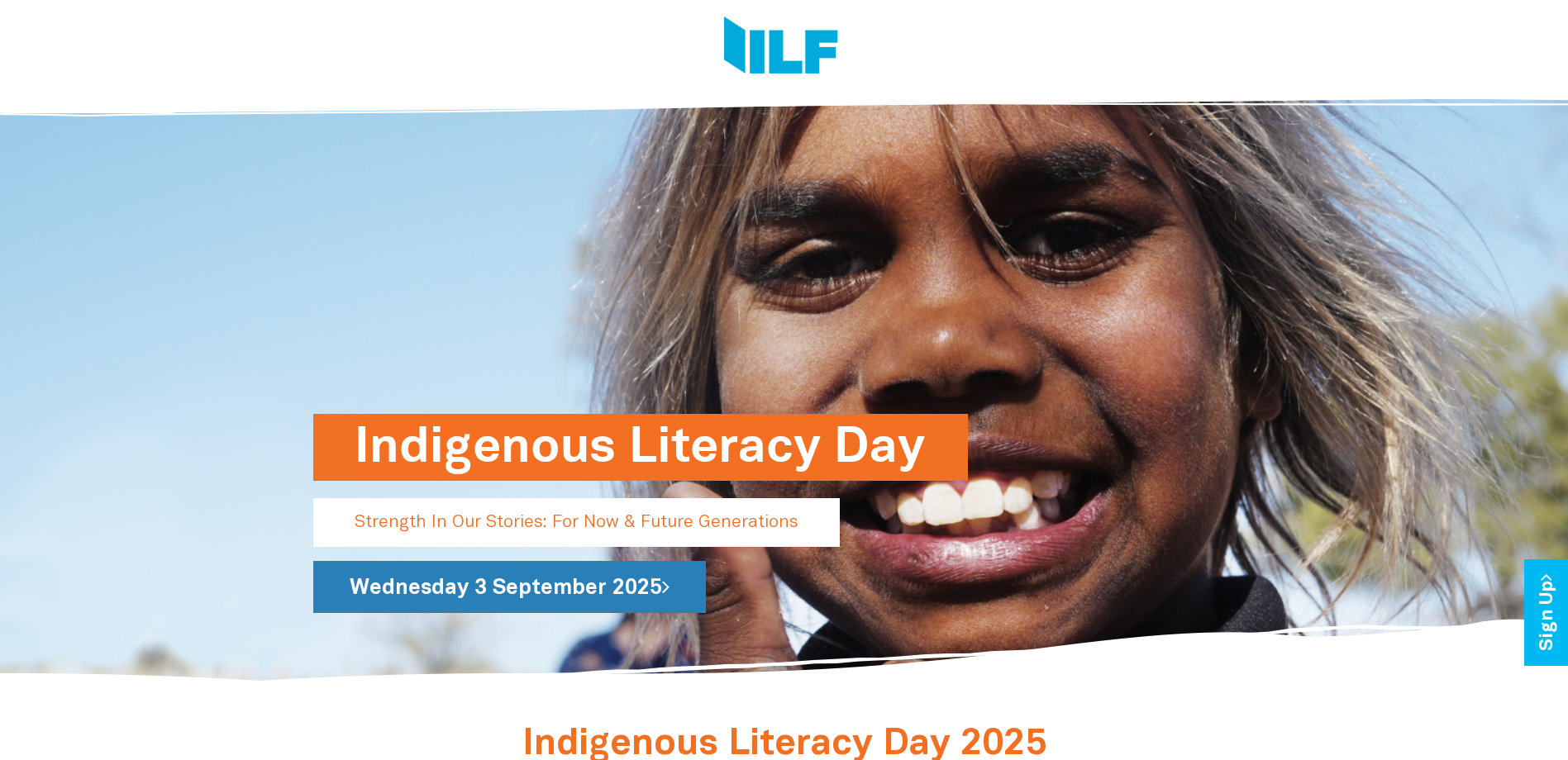 scroll, scrollTop: 0, scrollLeft: 0, axis: both 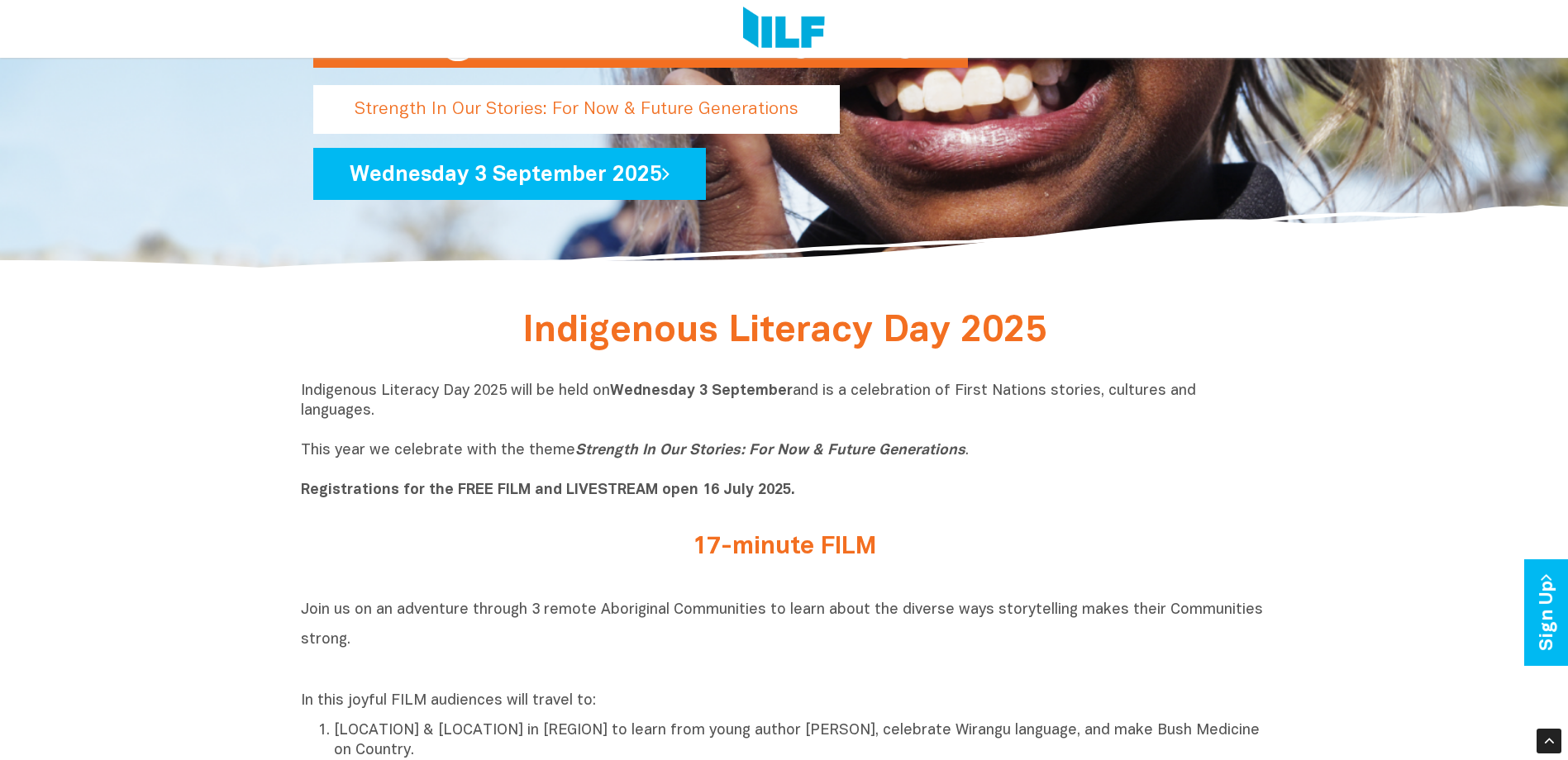 click on "17-minute FILM" at bounding box center (784, 547) 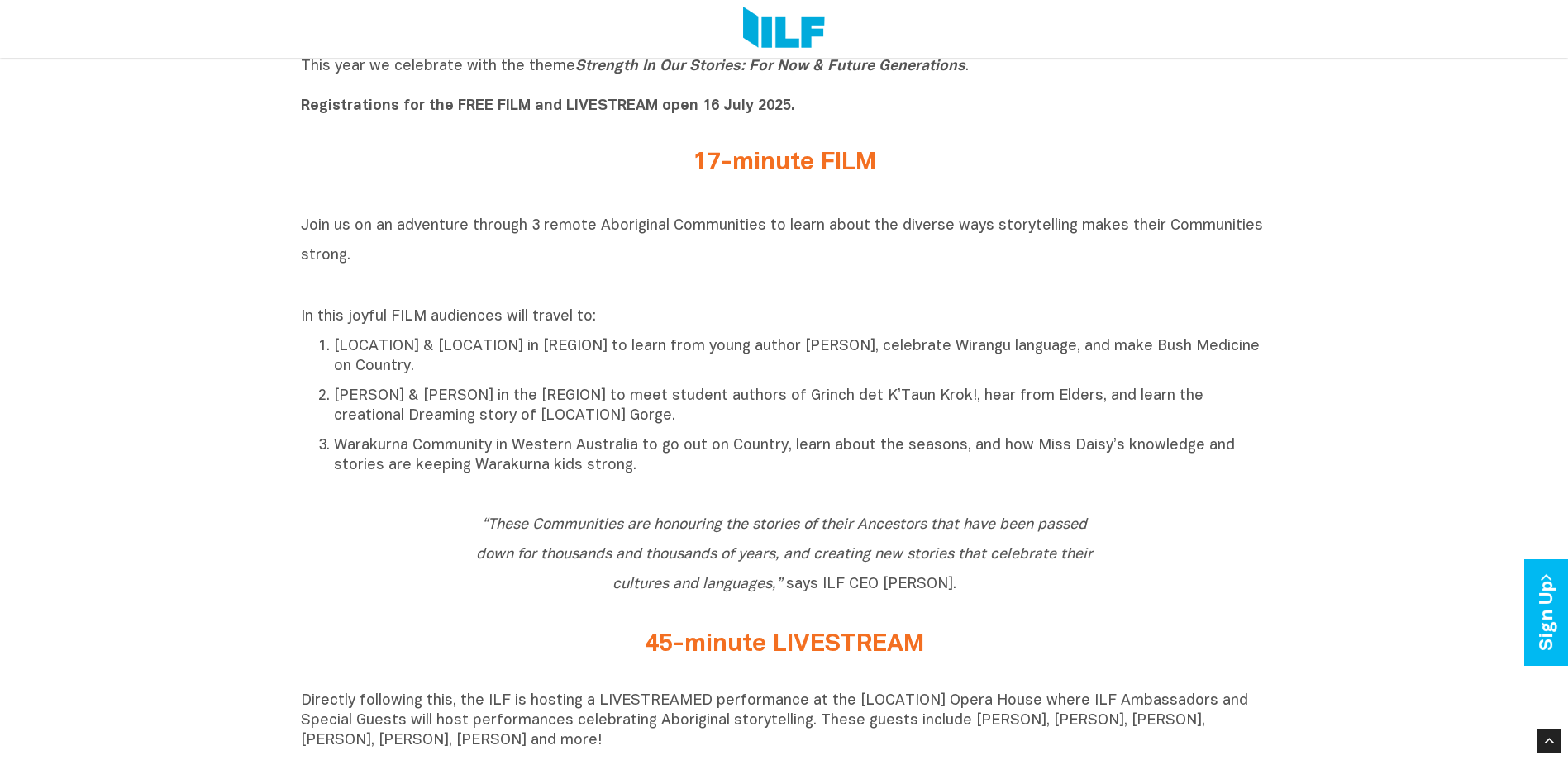 scroll, scrollTop: 826, scrollLeft: 0, axis: vertical 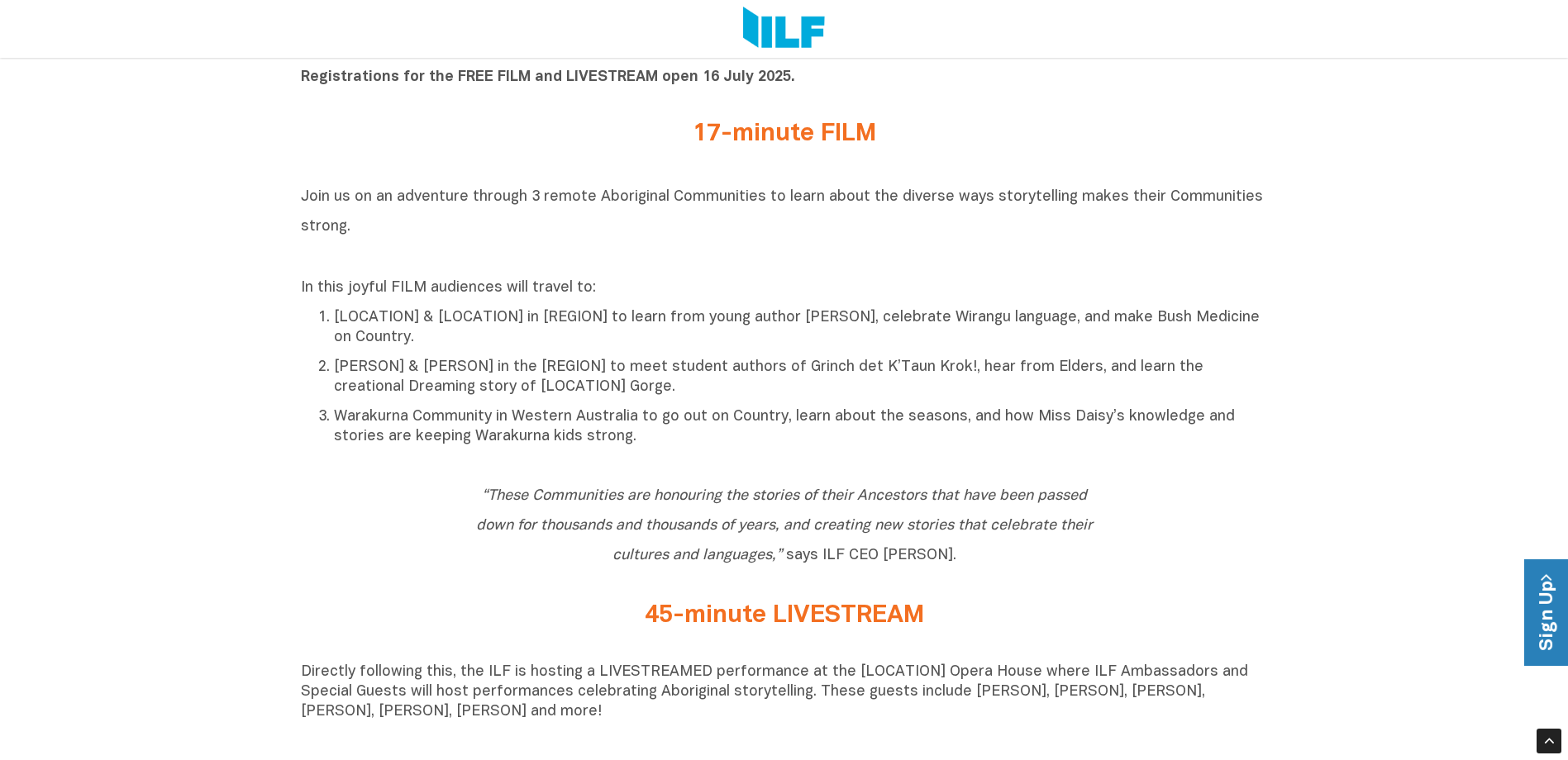 click on "Sign Up" at bounding box center (1547, 612) 